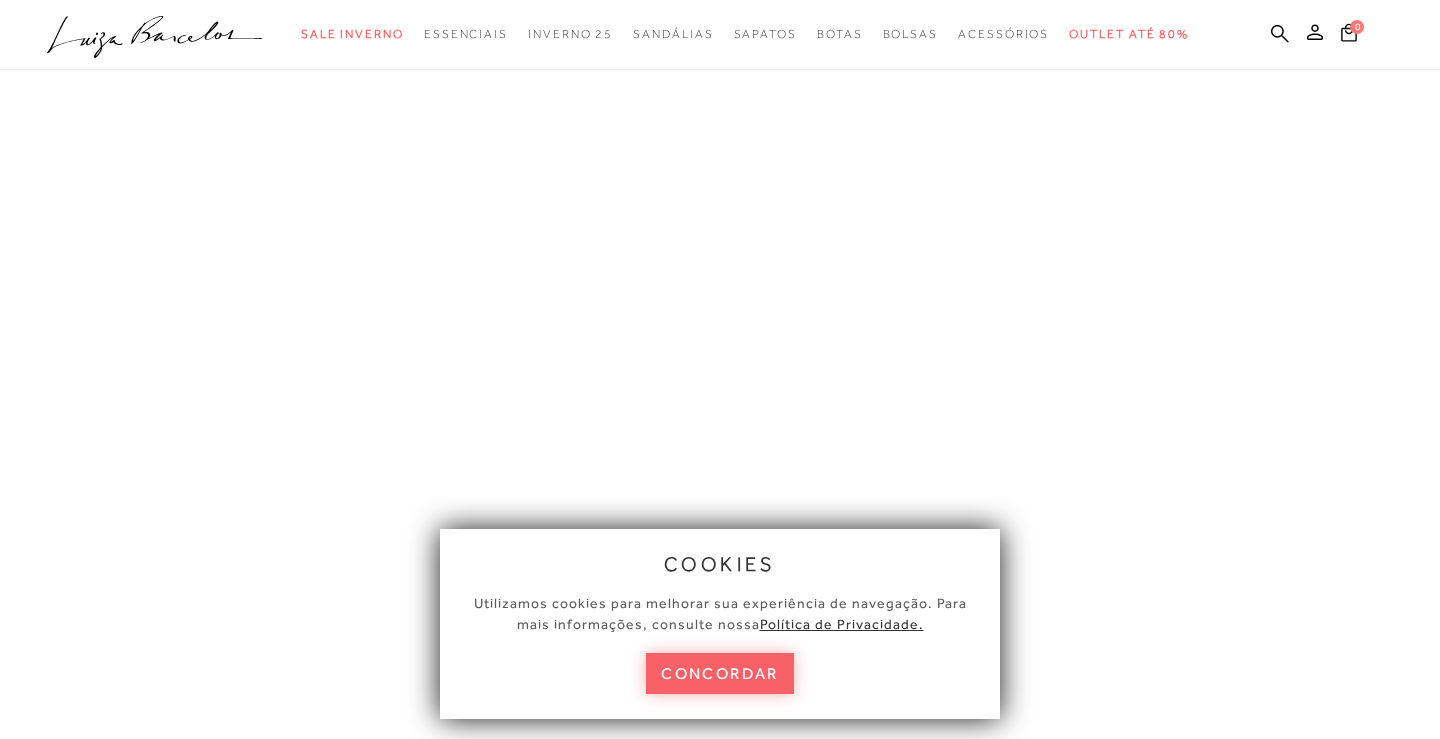 scroll, scrollTop: 0, scrollLeft: 0, axis: both 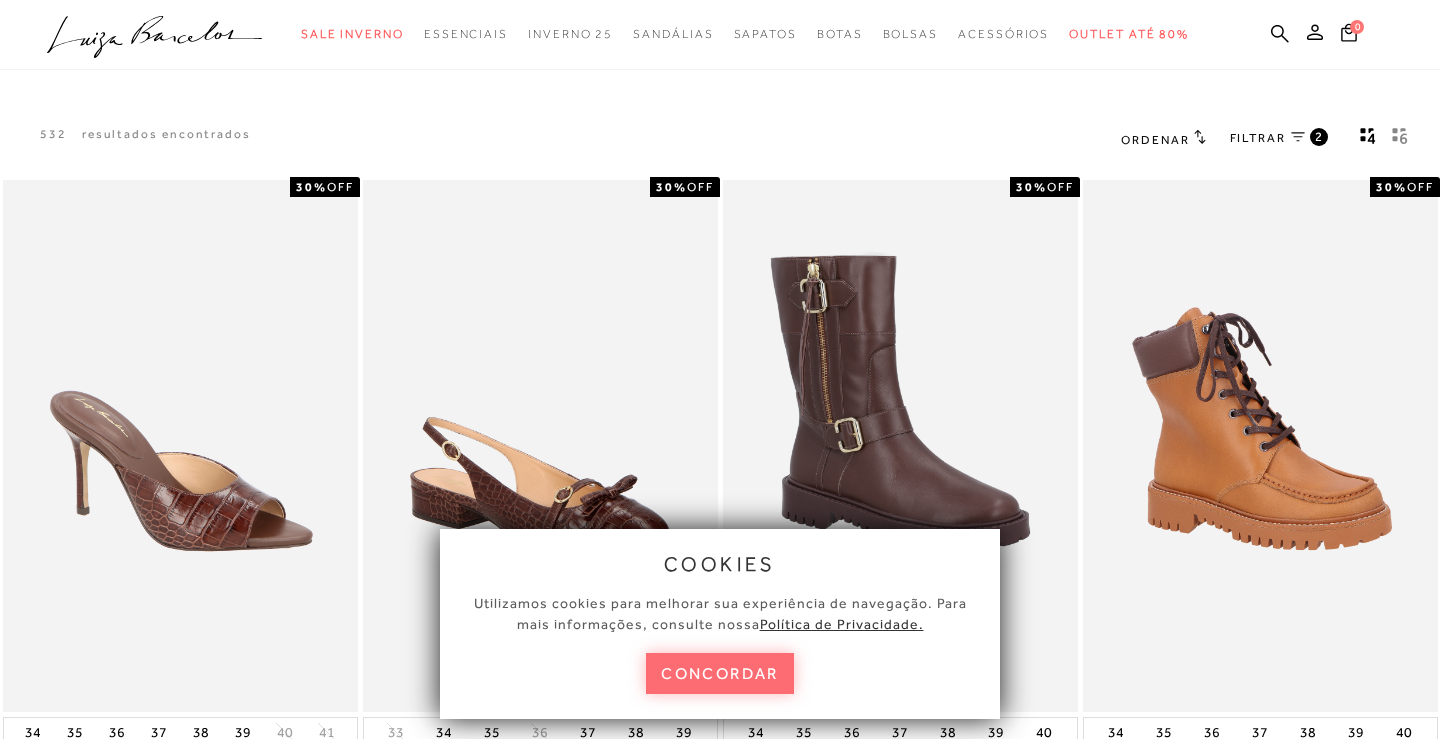 click on "concordar" at bounding box center (720, 673) 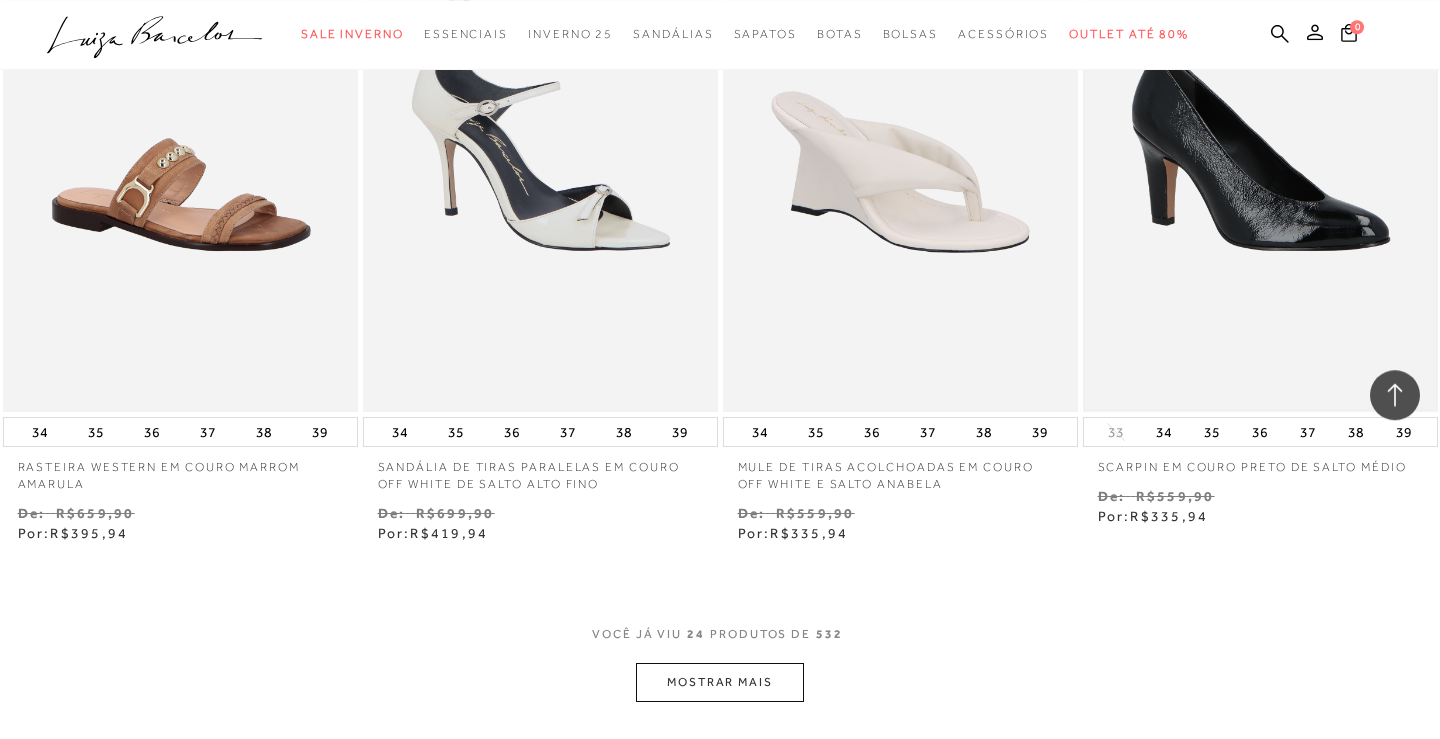 scroll, scrollTop: 3774, scrollLeft: 0, axis: vertical 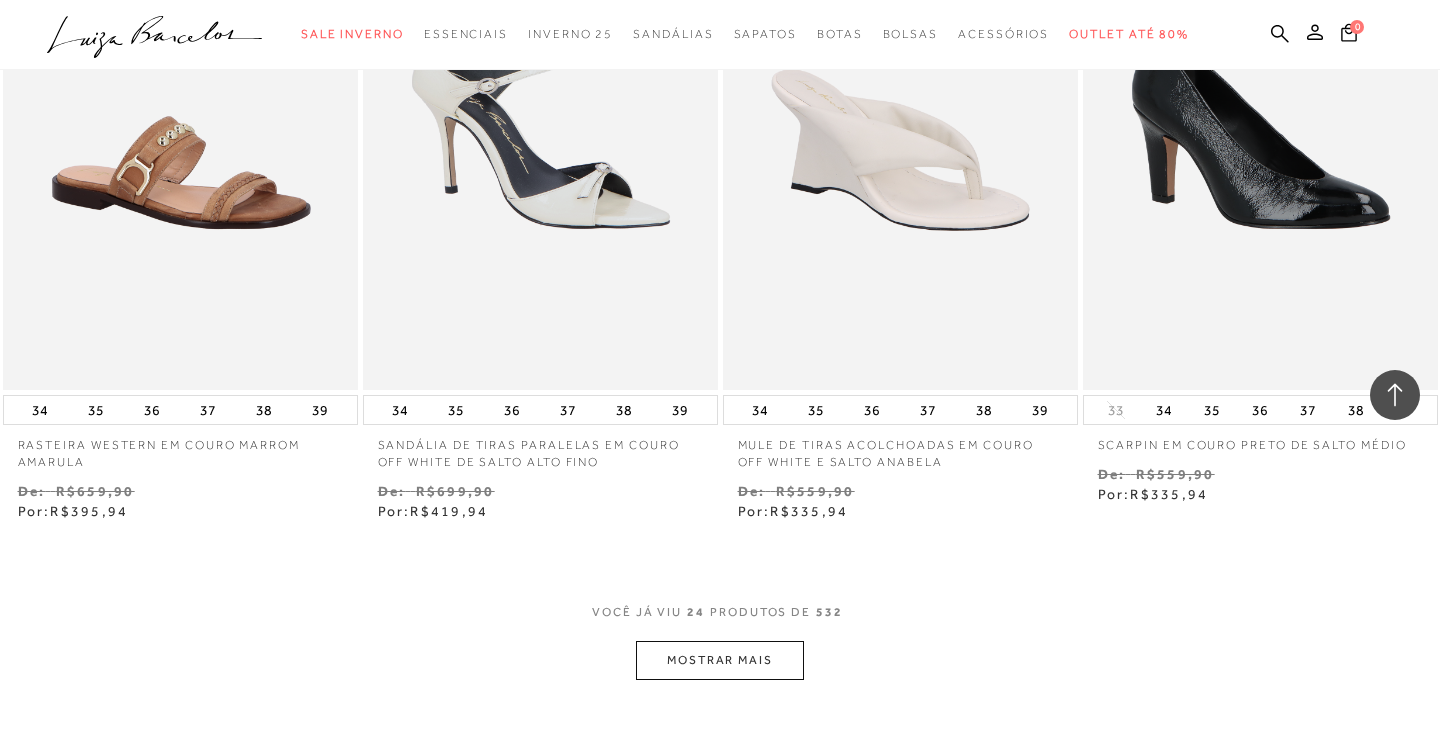 click on "MOSTRAR MAIS" at bounding box center (720, 660) 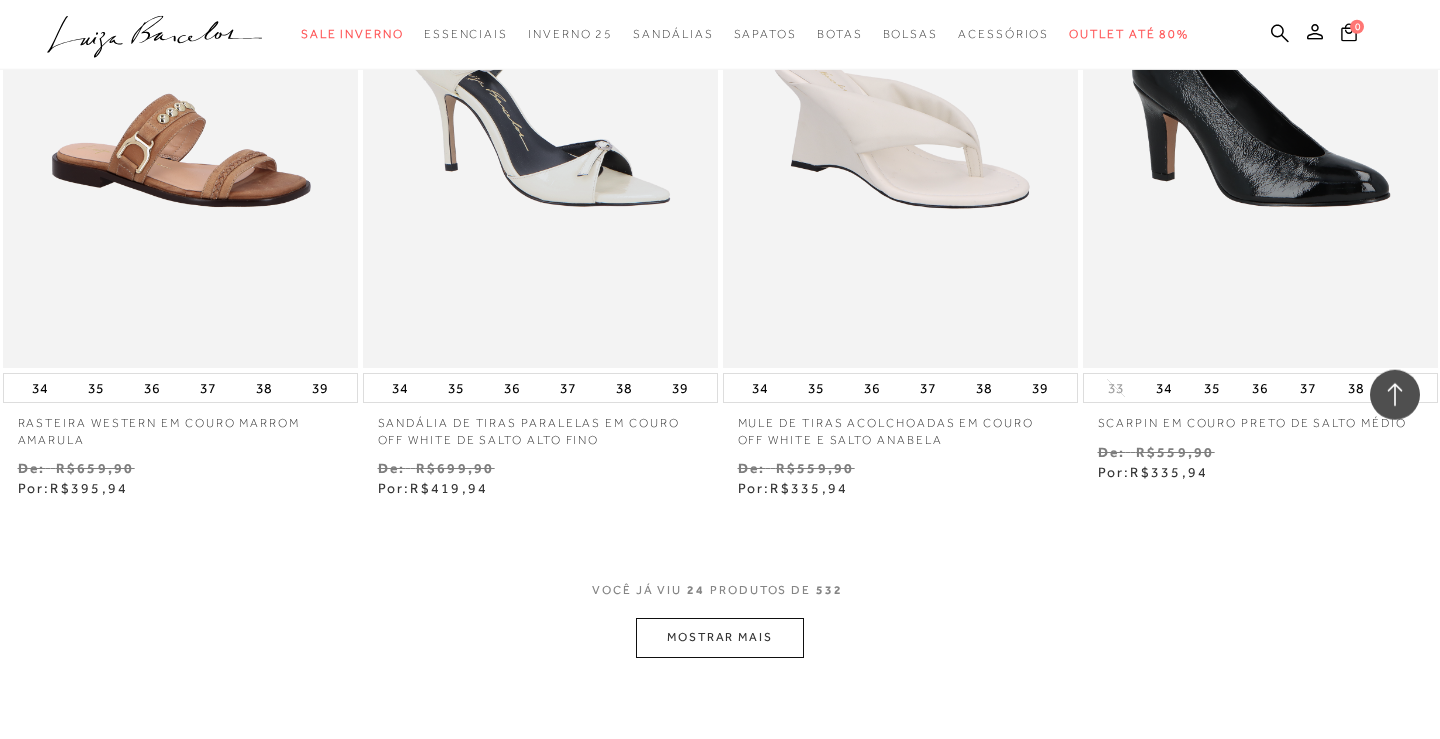scroll, scrollTop: 5916, scrollLeft: 0, axis: vertical 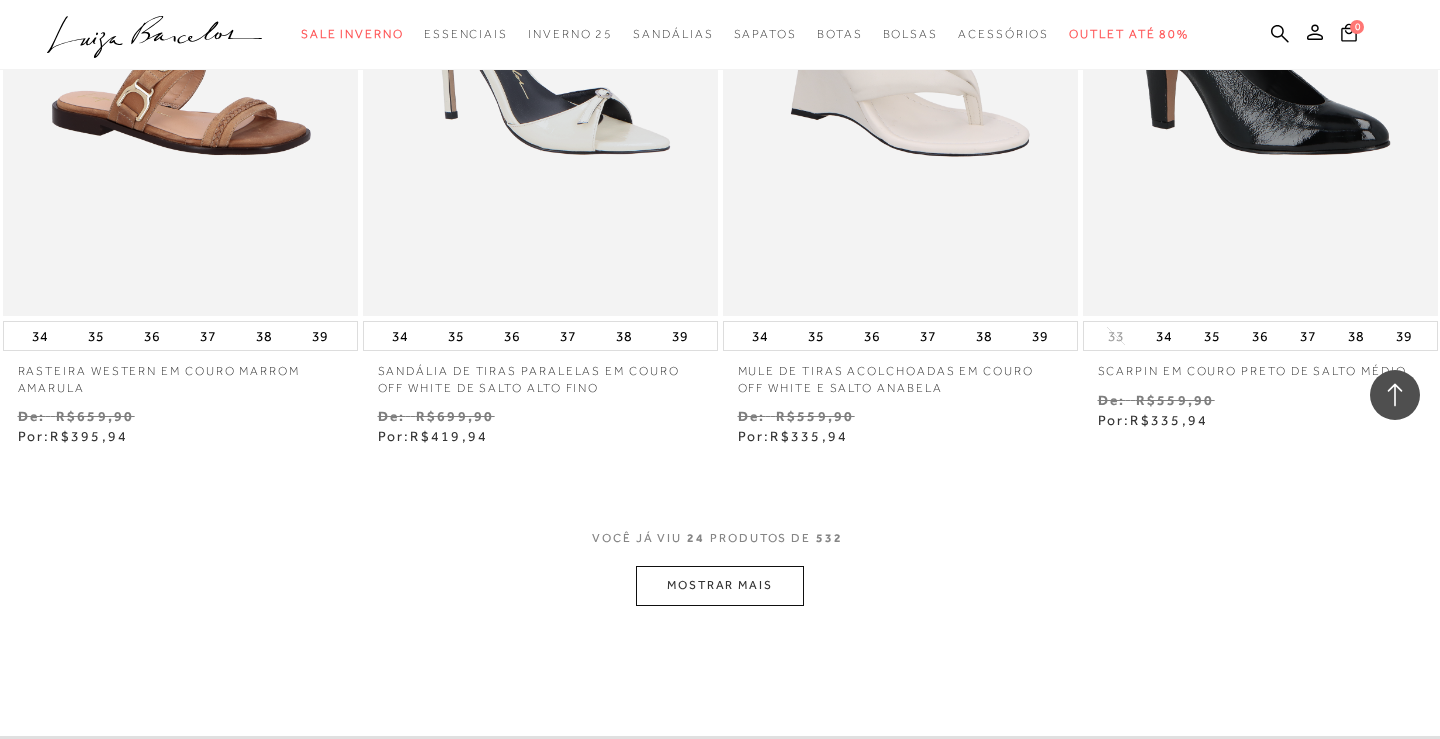 click on "MOSTRAR MAIS" at bounding box center (720, 585) 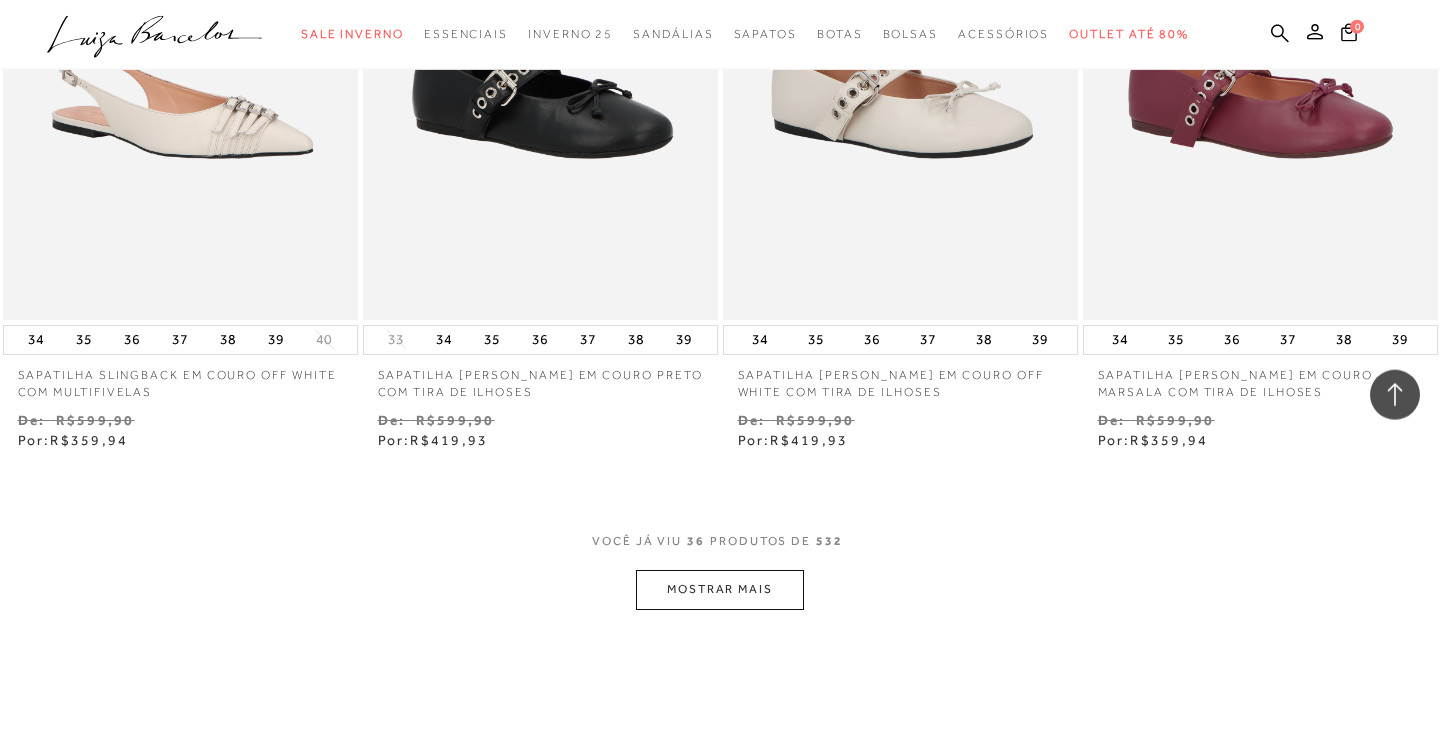 scroll, scrollTop: 8058, scrollLeft: 0, axis: vertical 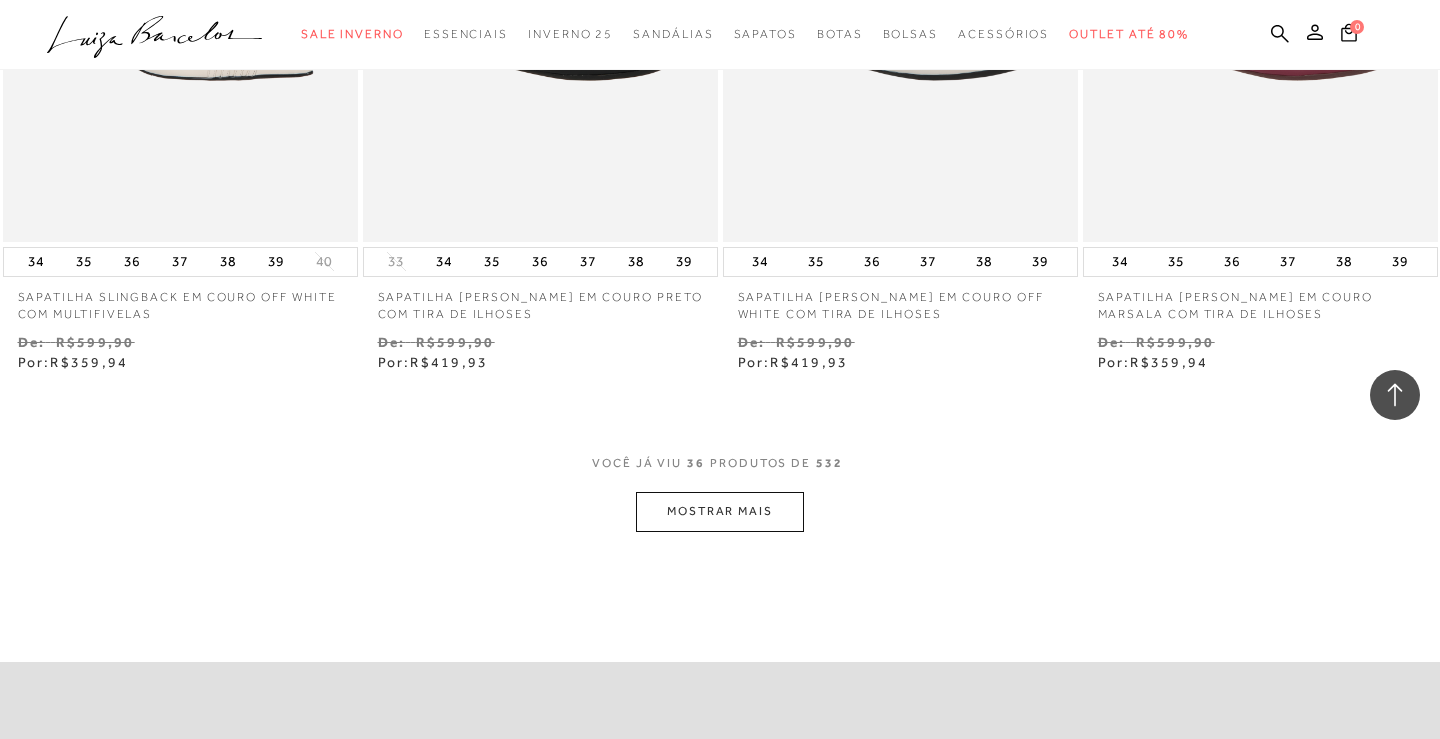 click on "MOSTRAR MAIS" at bounding box center (720, 511) 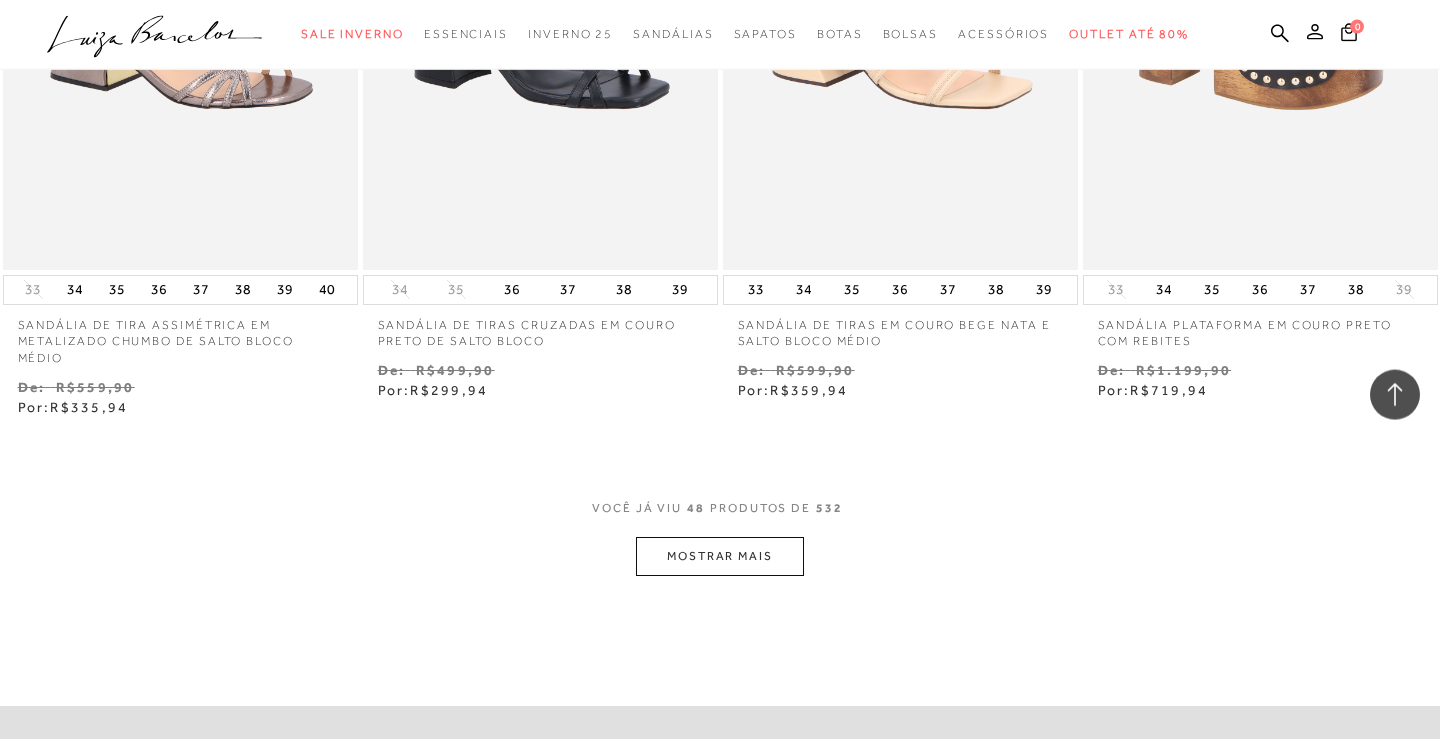 scroll, scrollTop: 10200, scrollLeft: 0, axis: vertical 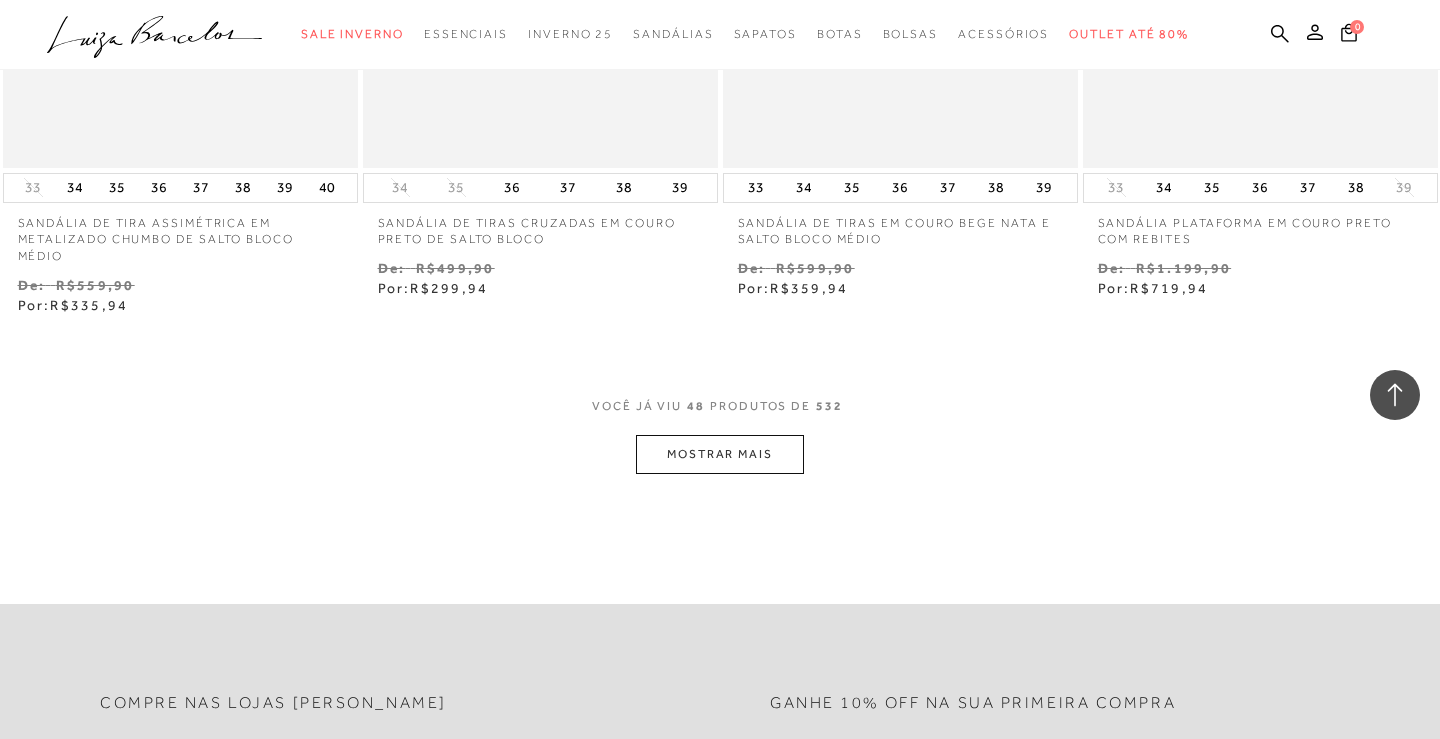 click on "MOSTRAR MAIS" at bounding box center (720, 454) 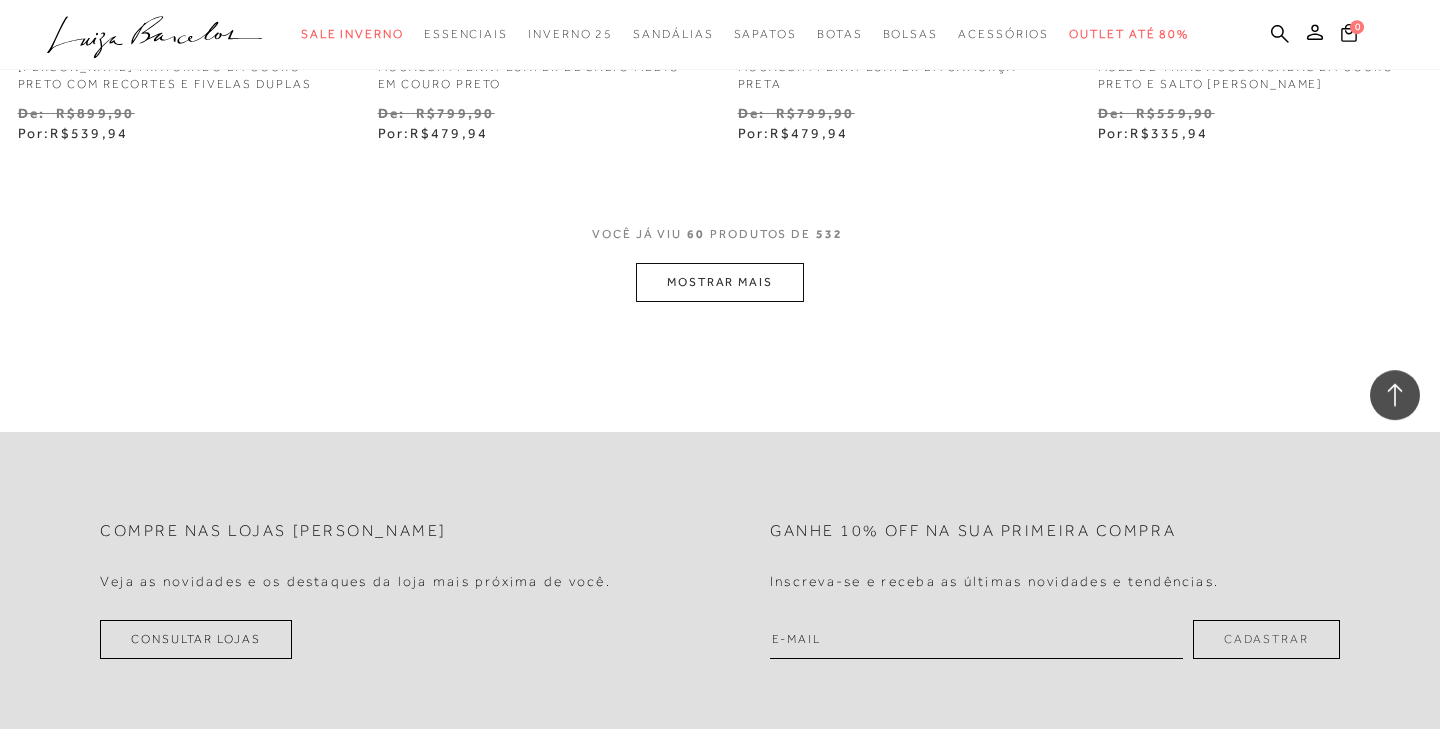 scroll, scrollTop: 12444, scrollLeft: 0, axis: vertical 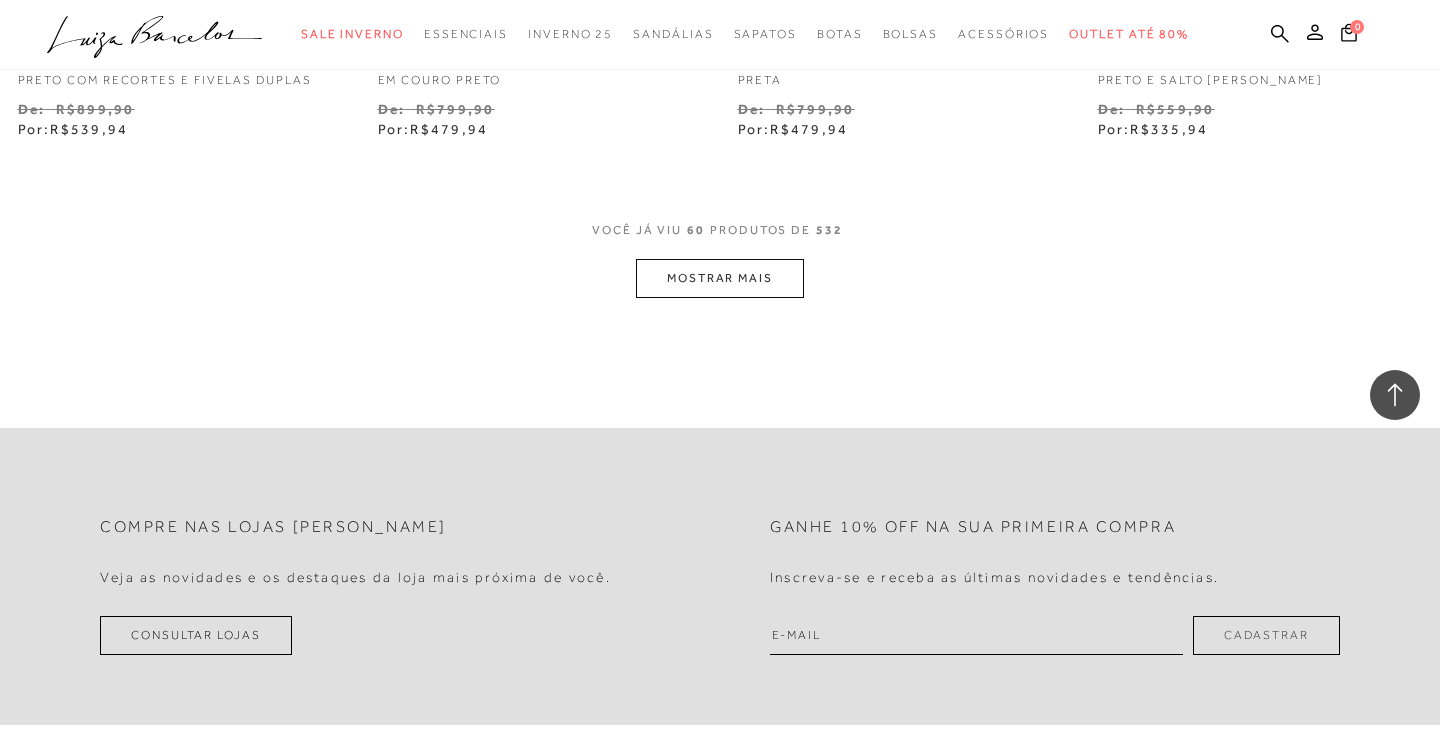 click on "MOSTRAR MAIS" at bounding box center (720, 278) 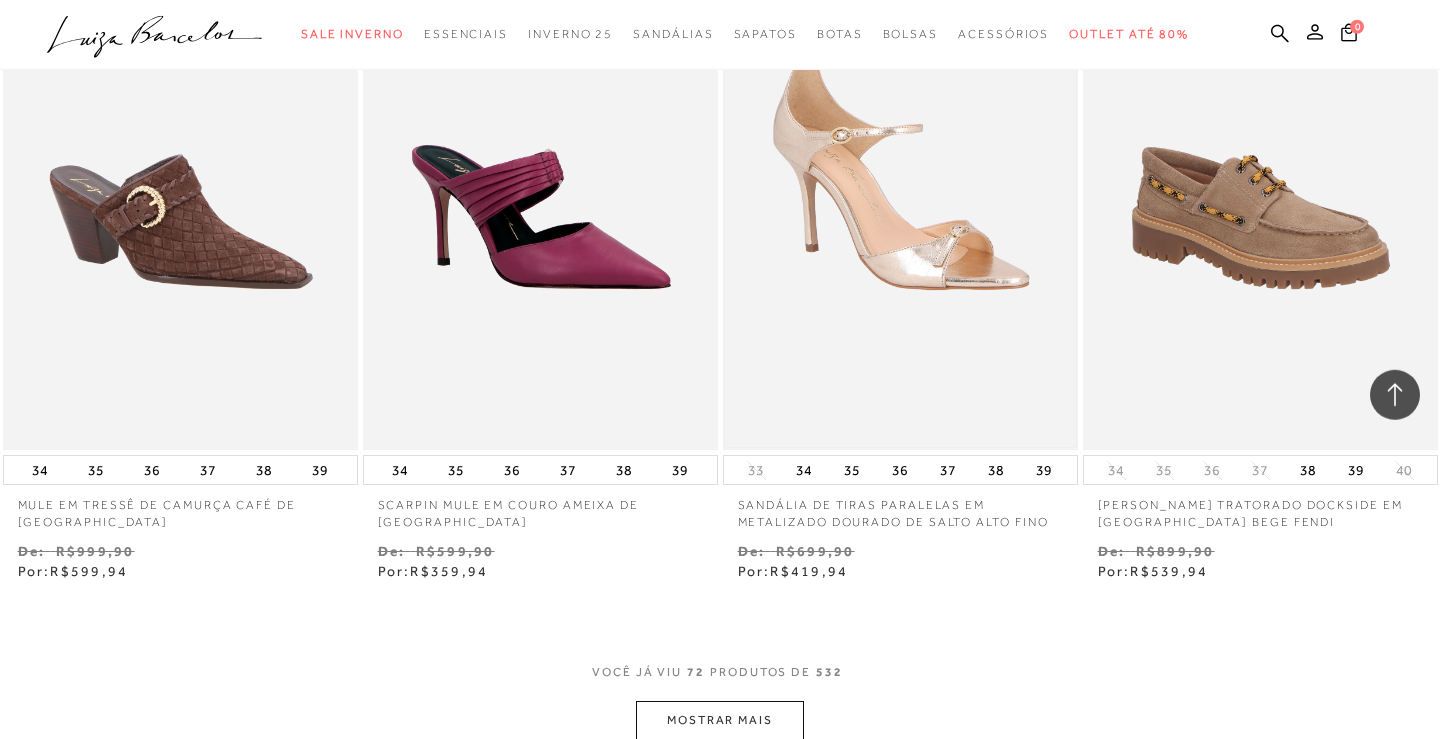 scroll, scrollTop: 14076, scrollLeft: 0, axis: vertical 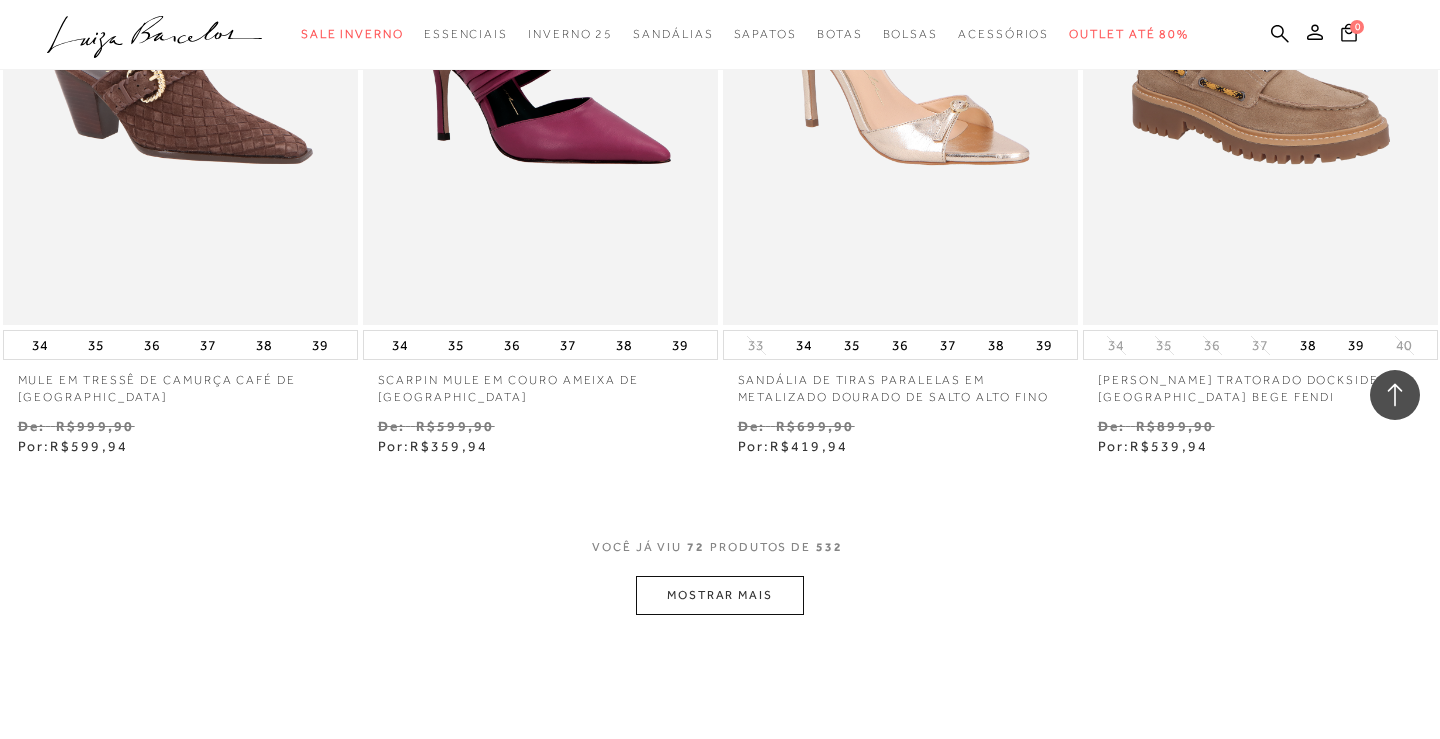 click on "MOSTRAR MAIS" at bounding box center [720, 595] 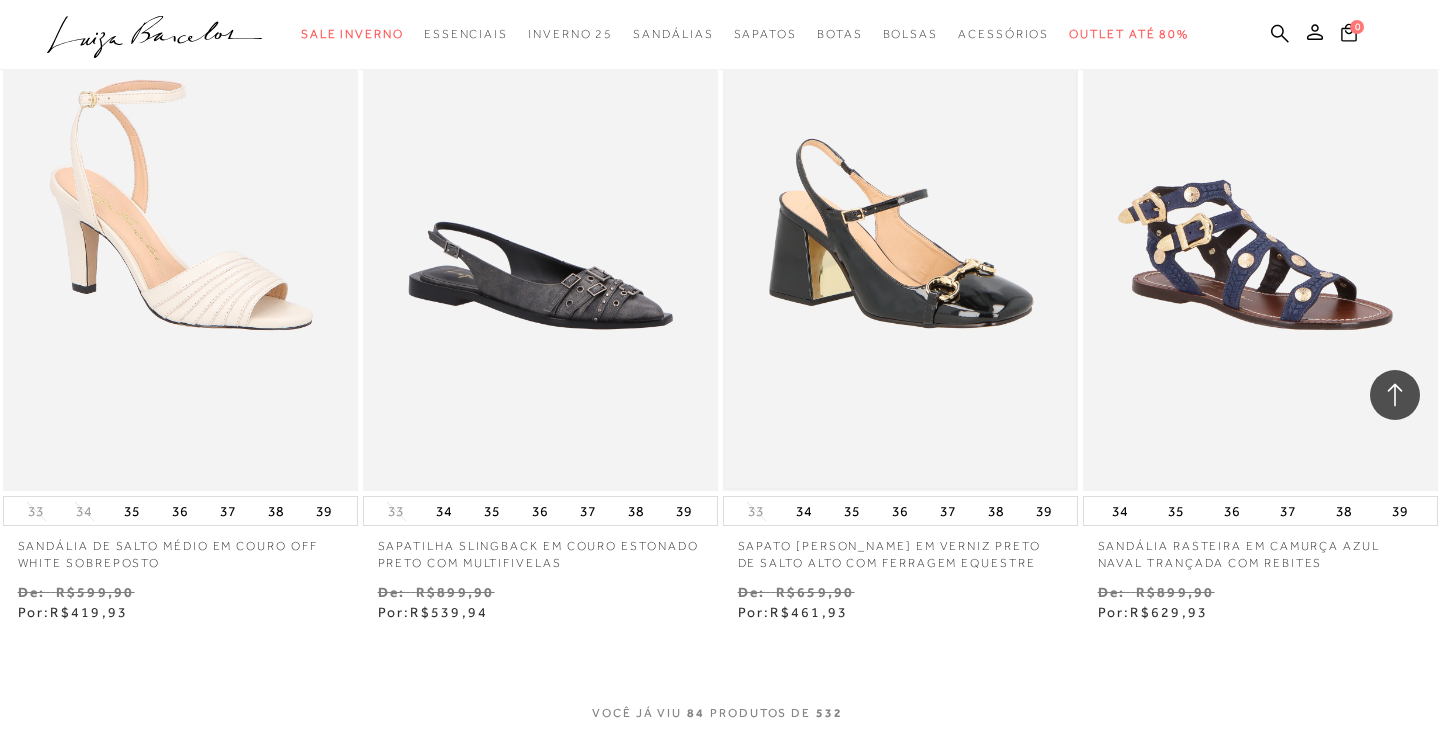 scroll, scrollTop: 16218, scrollLeft: 0, axis: vertical 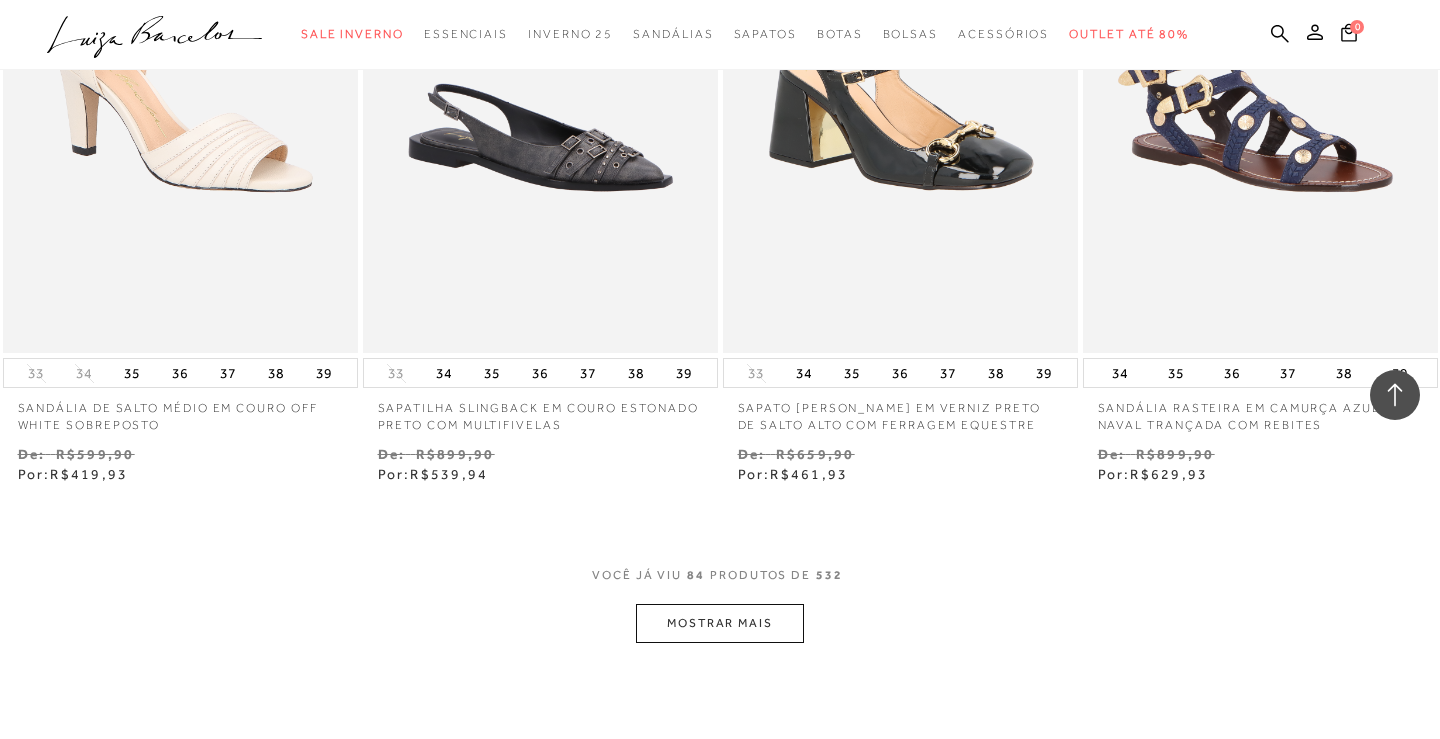 click on "MOSTRAR MAIS" at bounding box center [720, 623] 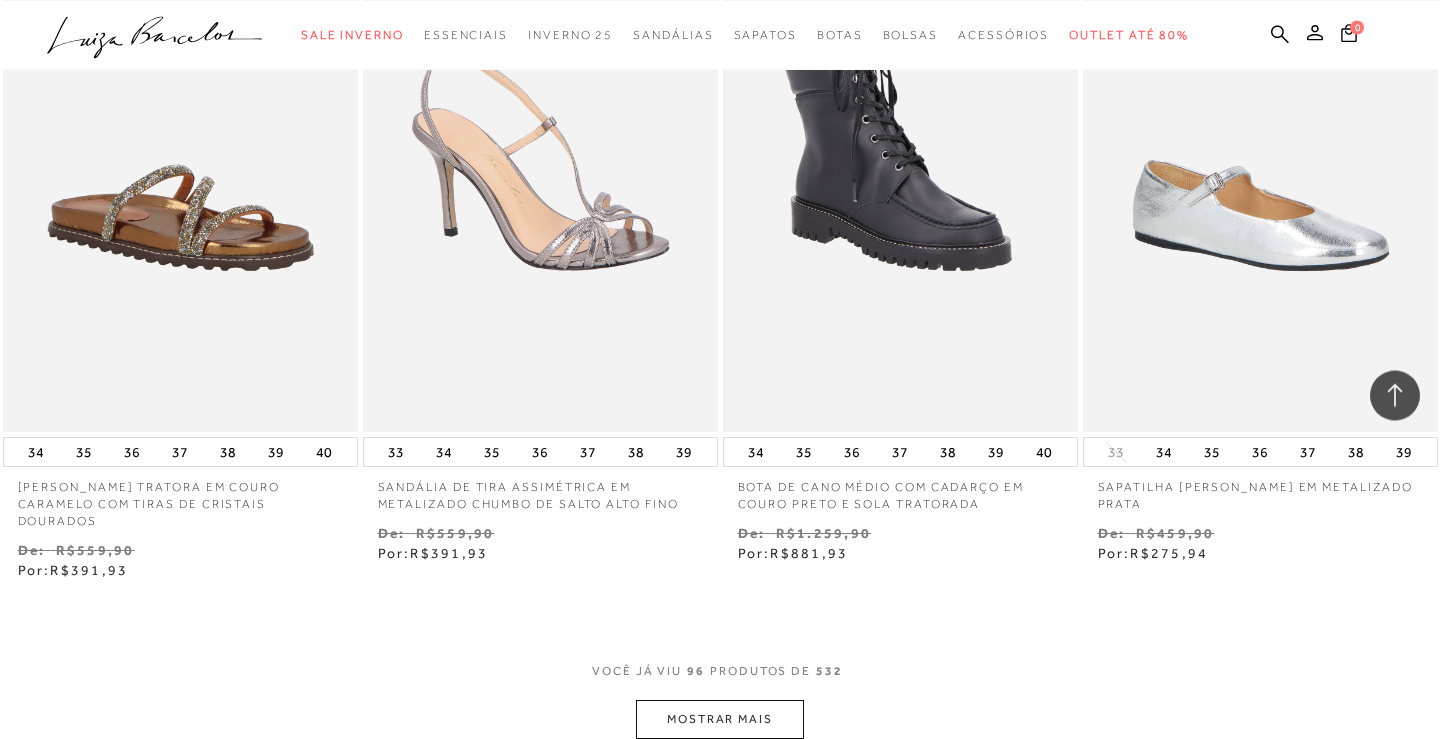 scroll, scrollTop: 18258, scrollLeft: 0, axis: vertical 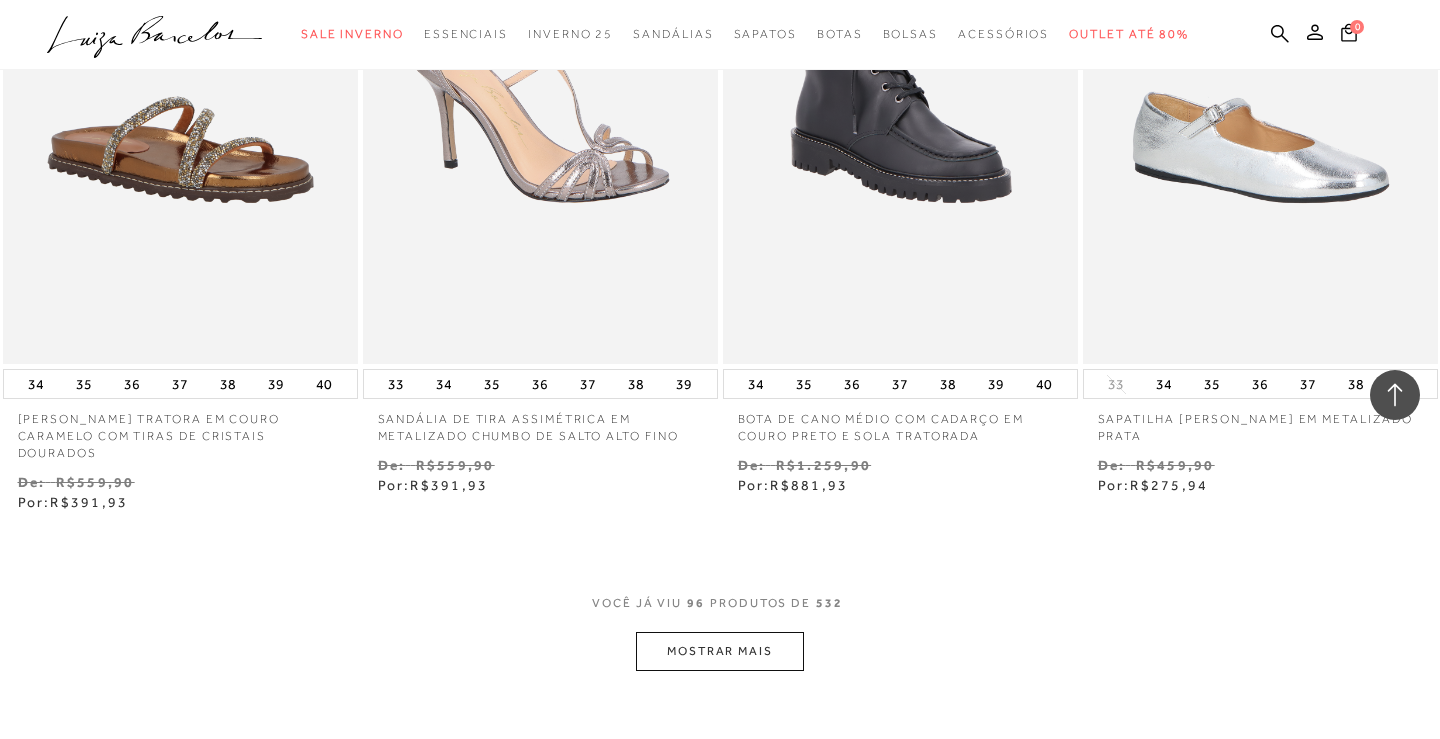click on "MOSTRAR MAIS" at bounding box center (720, 651) 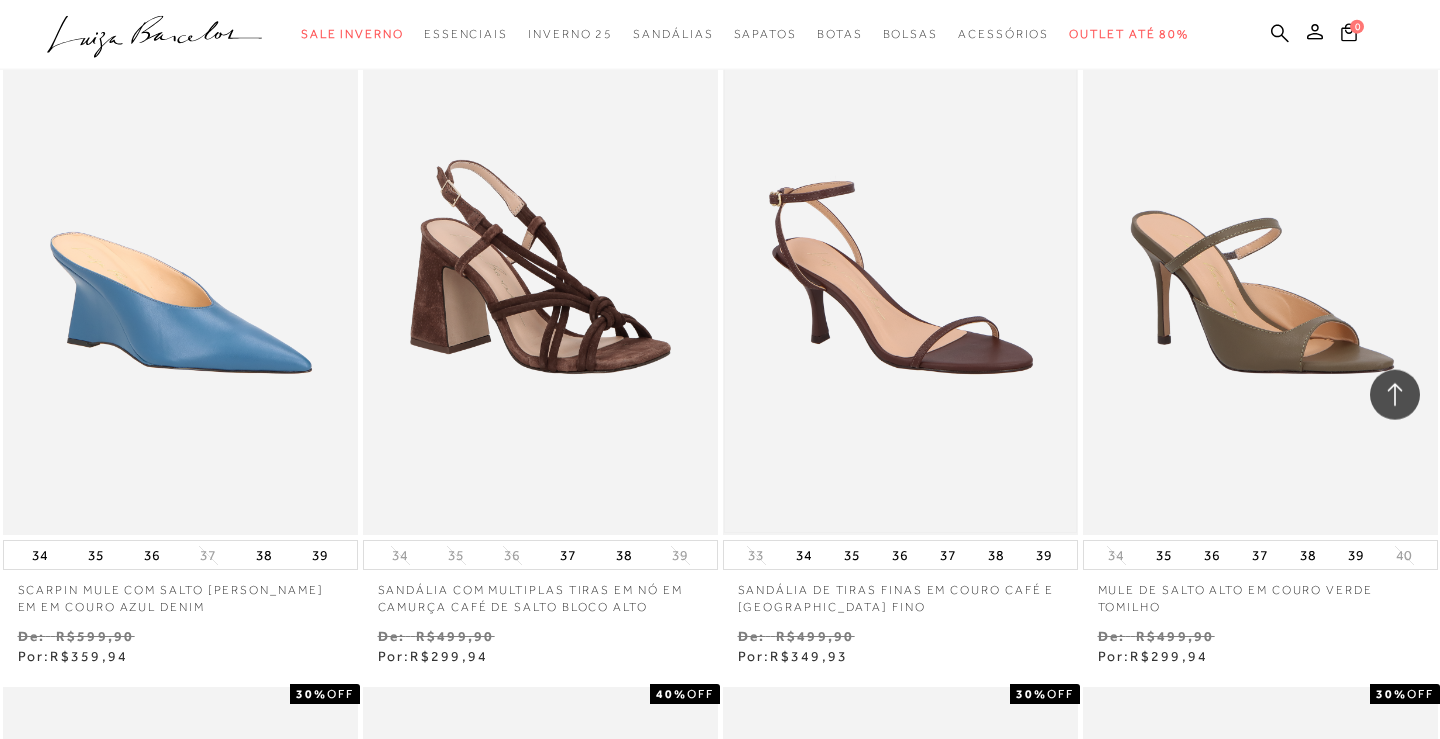 scroll, scrollTop: 19482, scrollLeft: 0, axis: vertical 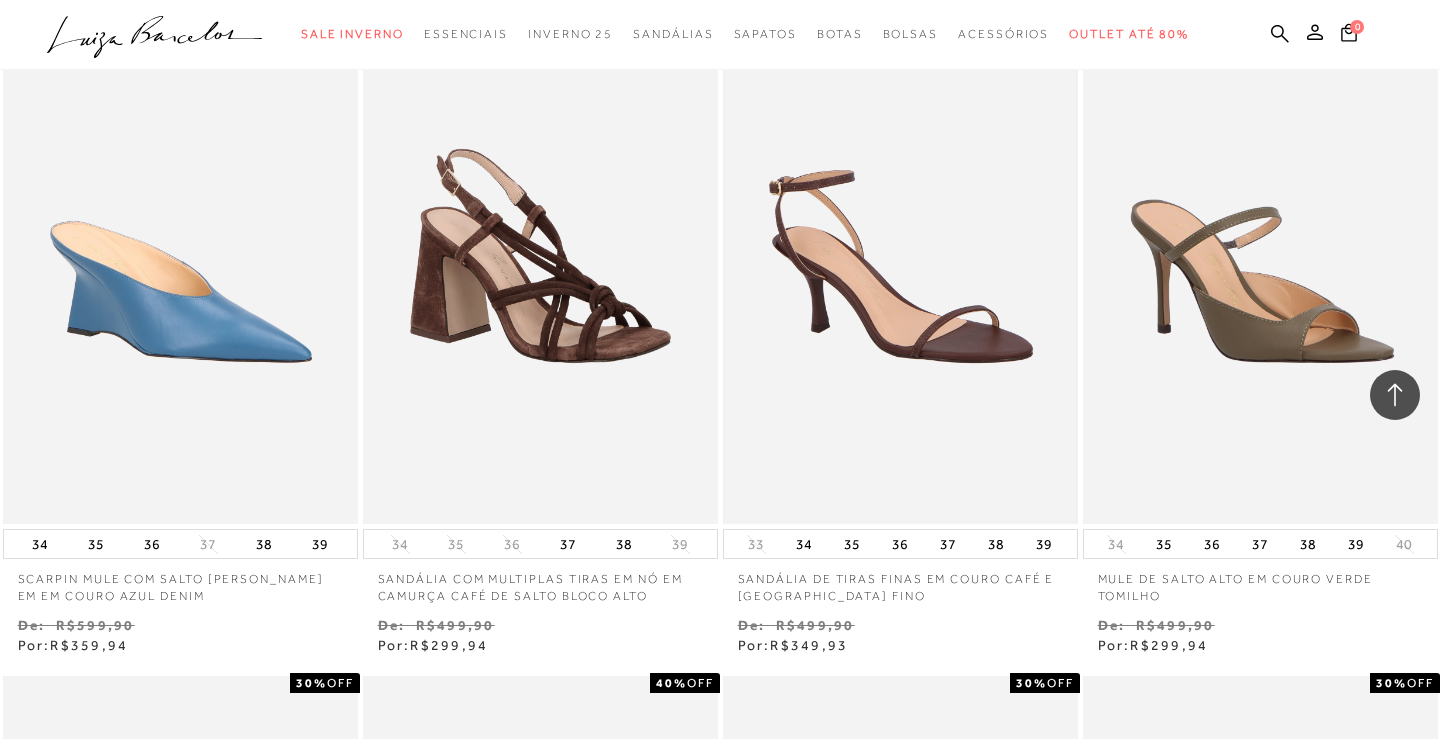 click at bounding box center (900, 258) 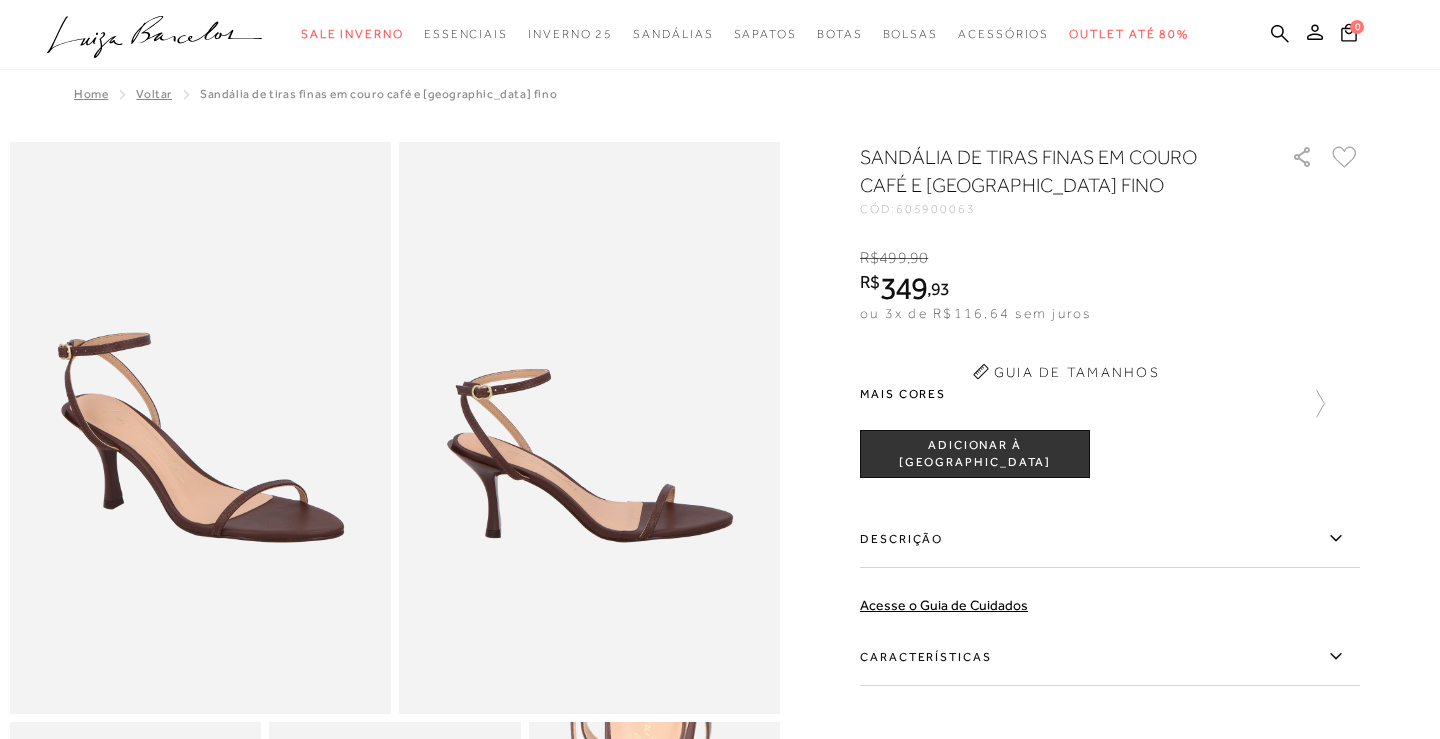 scroll, scrollTop: 306, scrollLeft: 0, axis: vertical 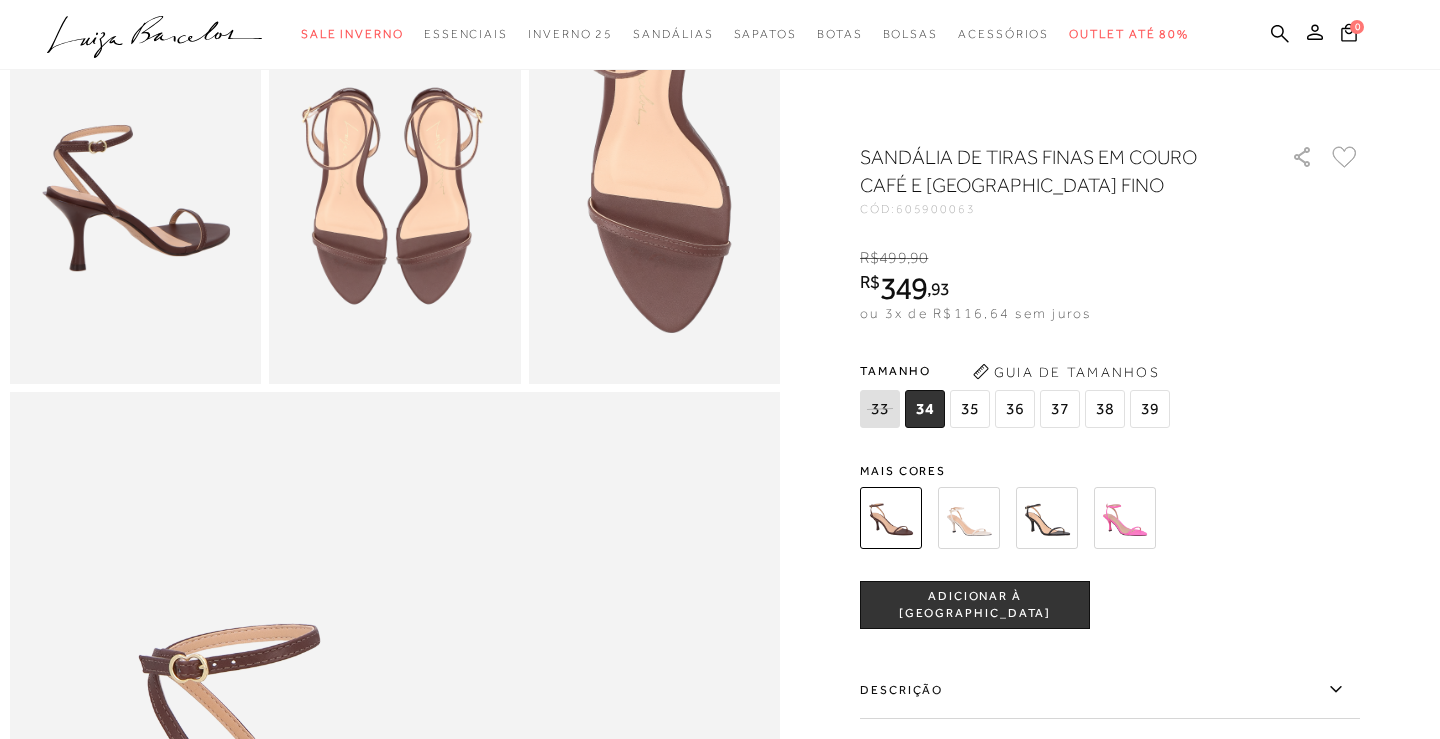 click at bounding box center [1047, 518] 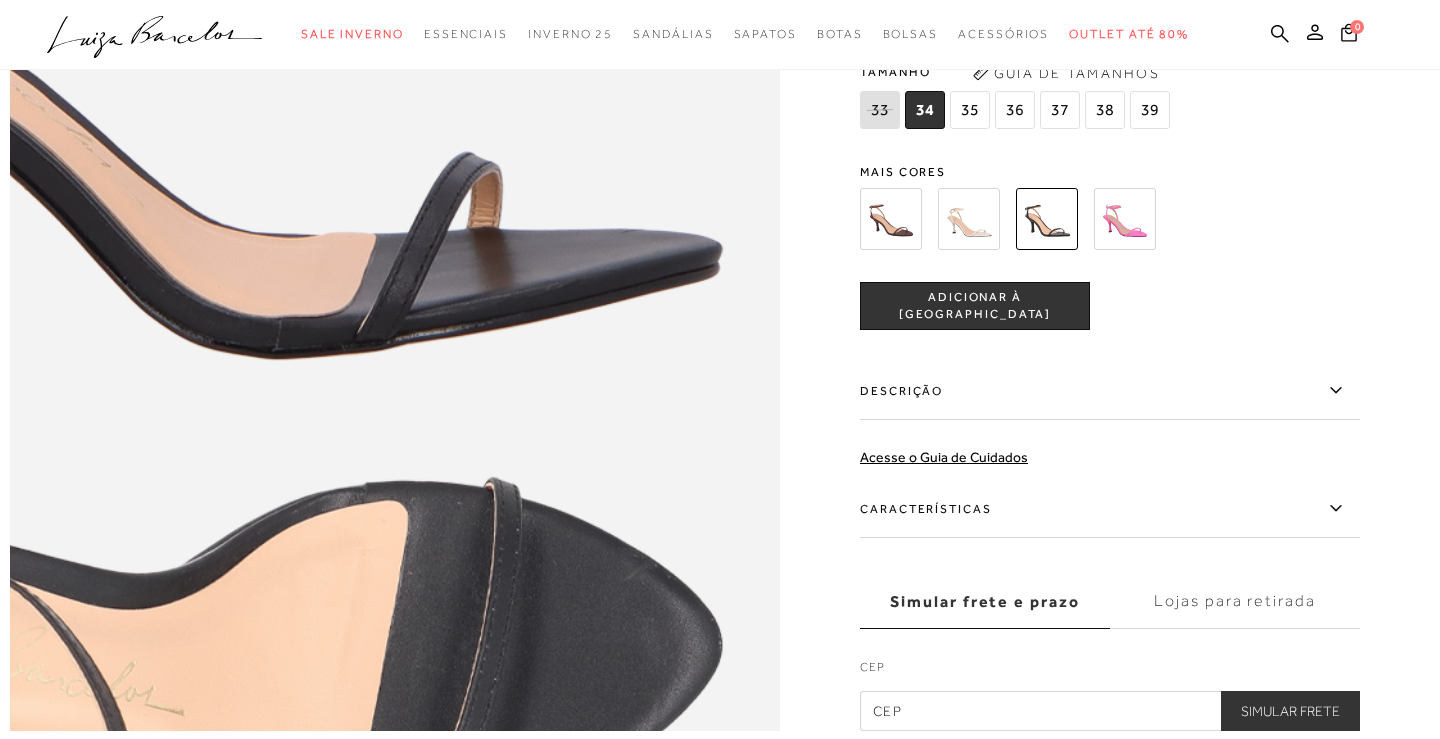 scroll, scrollTop: 1428, scrollLeft: 0, axis: vertical 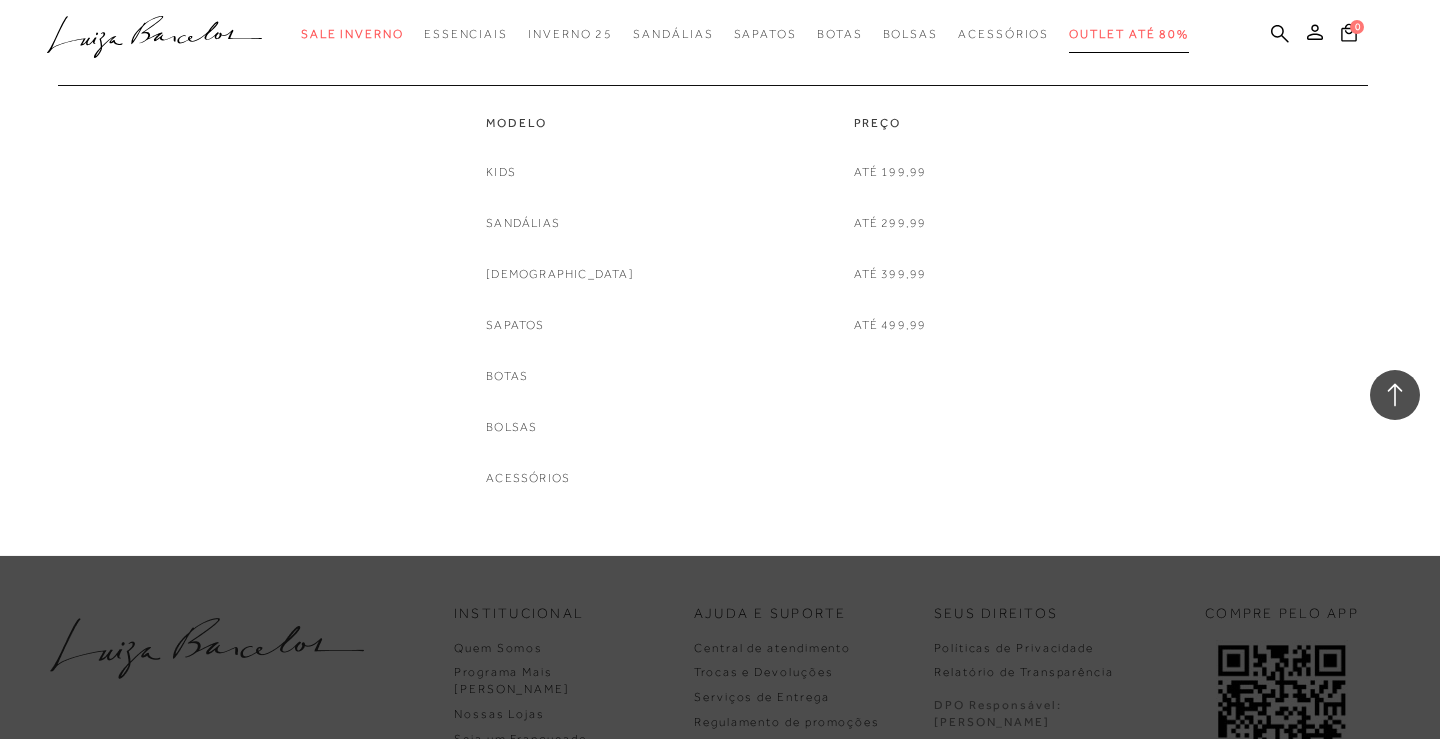 click on "Outlet até 80%" at bounding box center (1129, 34) 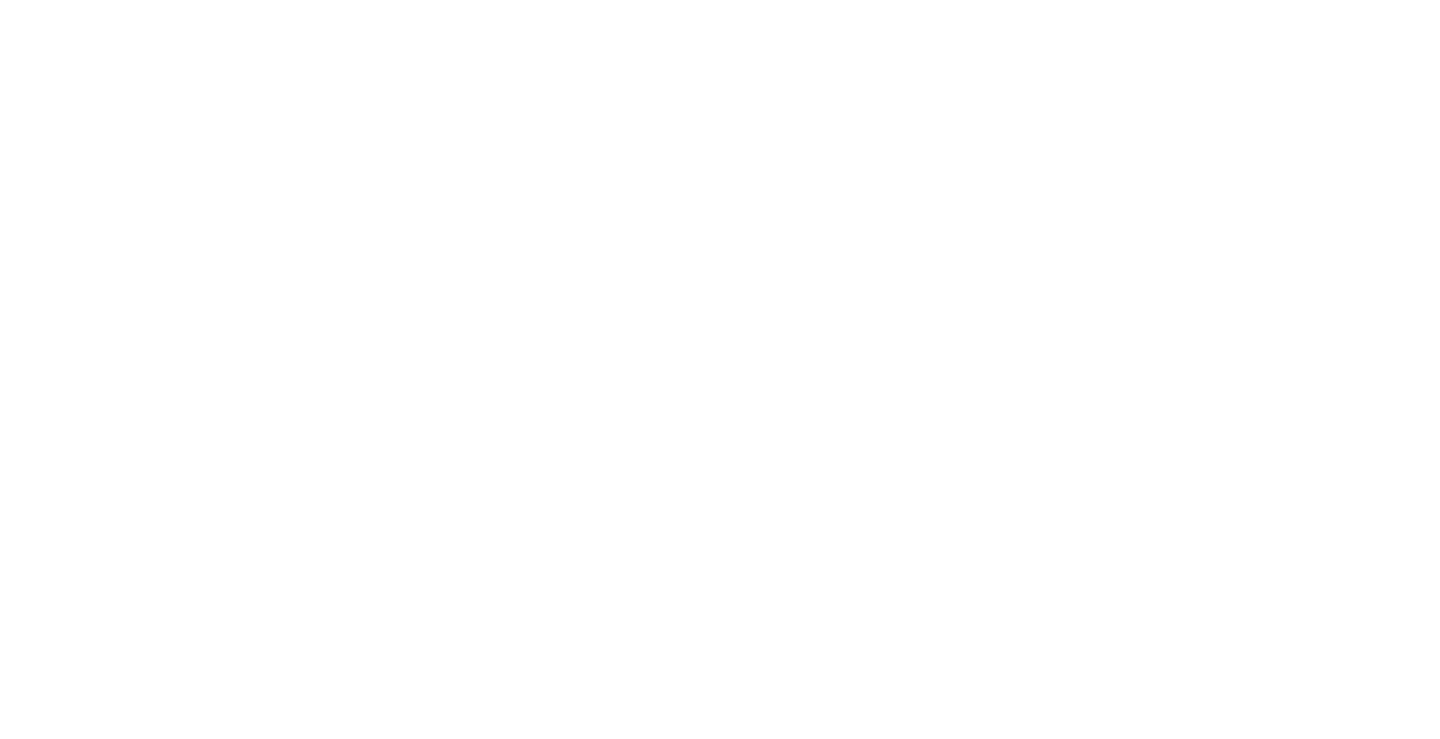 scroll, scrollTop: 0, scrollLeft: 0, axis: both 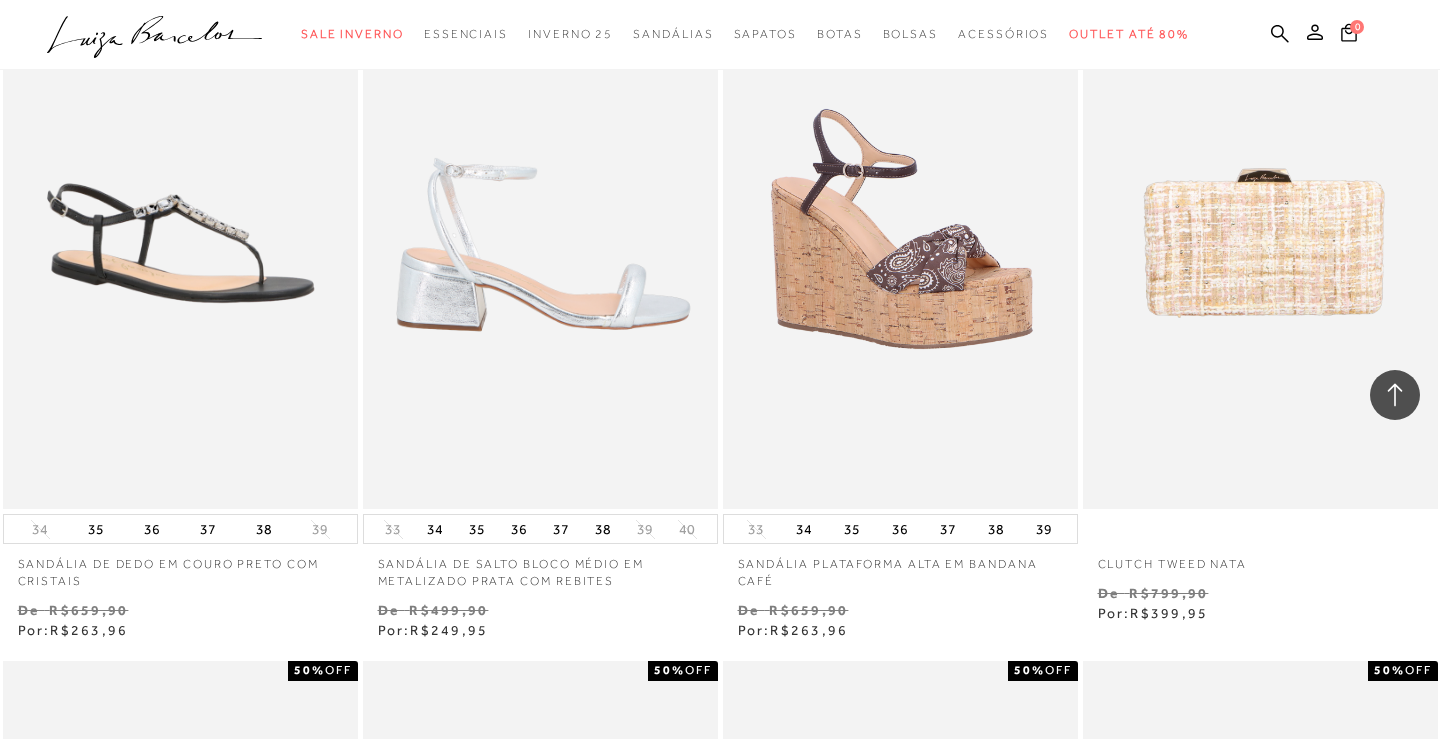 click at bounding box center (541, 243) 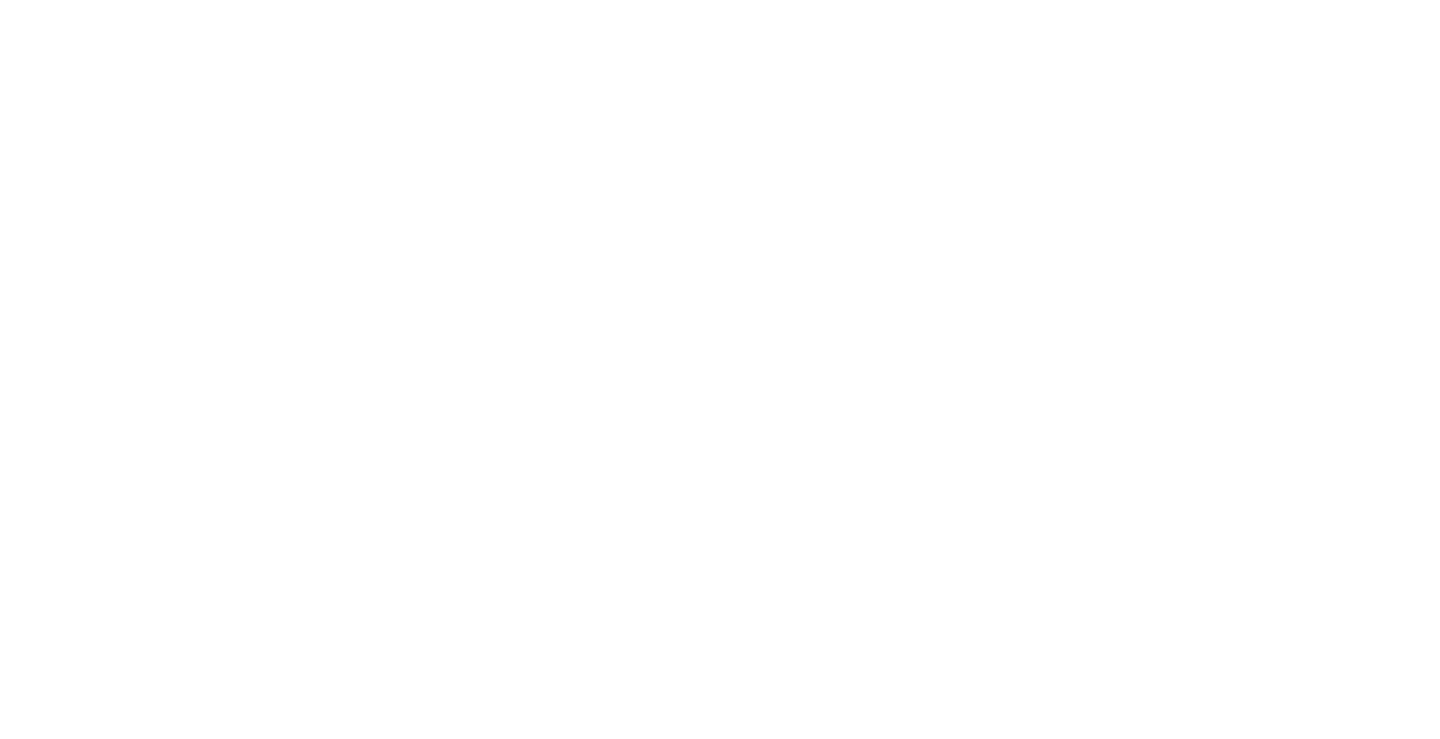 scroll, scrollTop: 0, scrollLeft: 0, axis: both 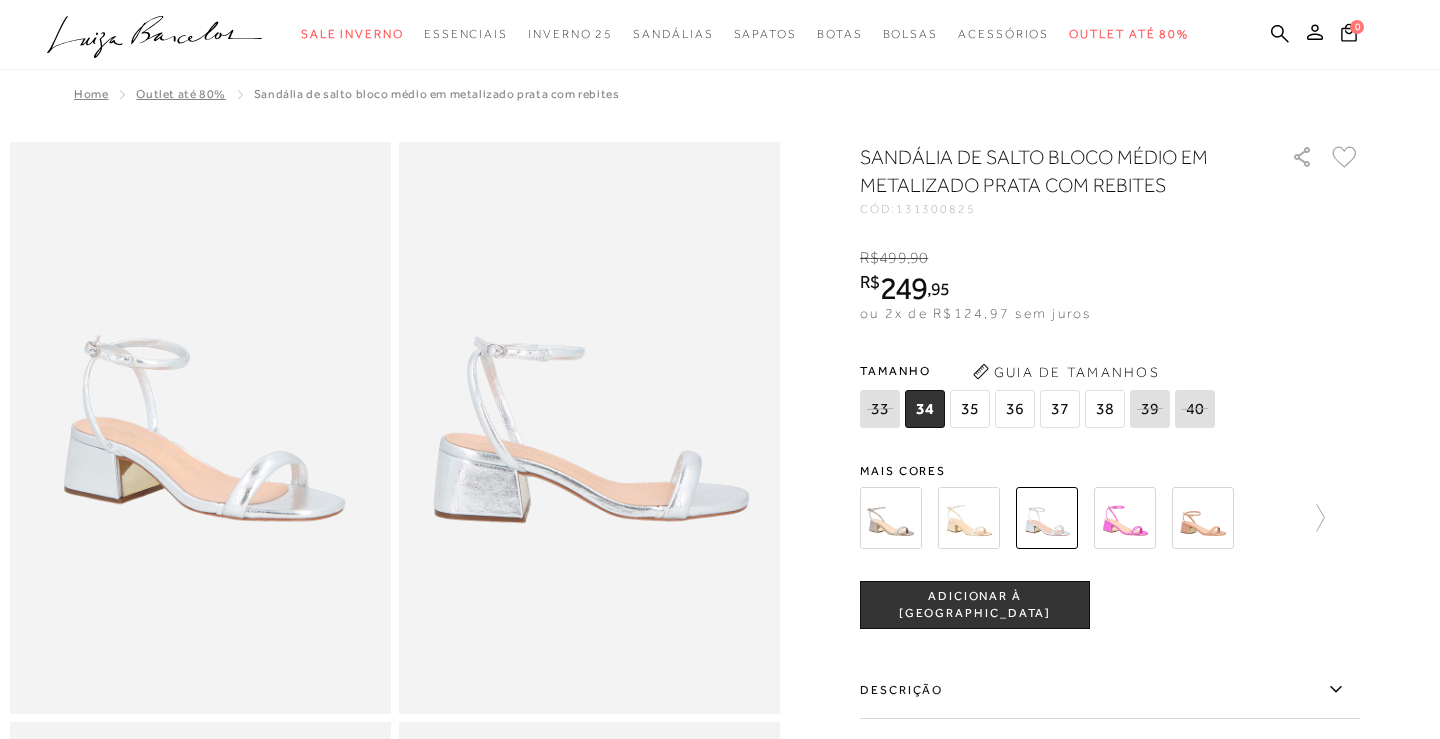 click at bounding box center [969, 518] 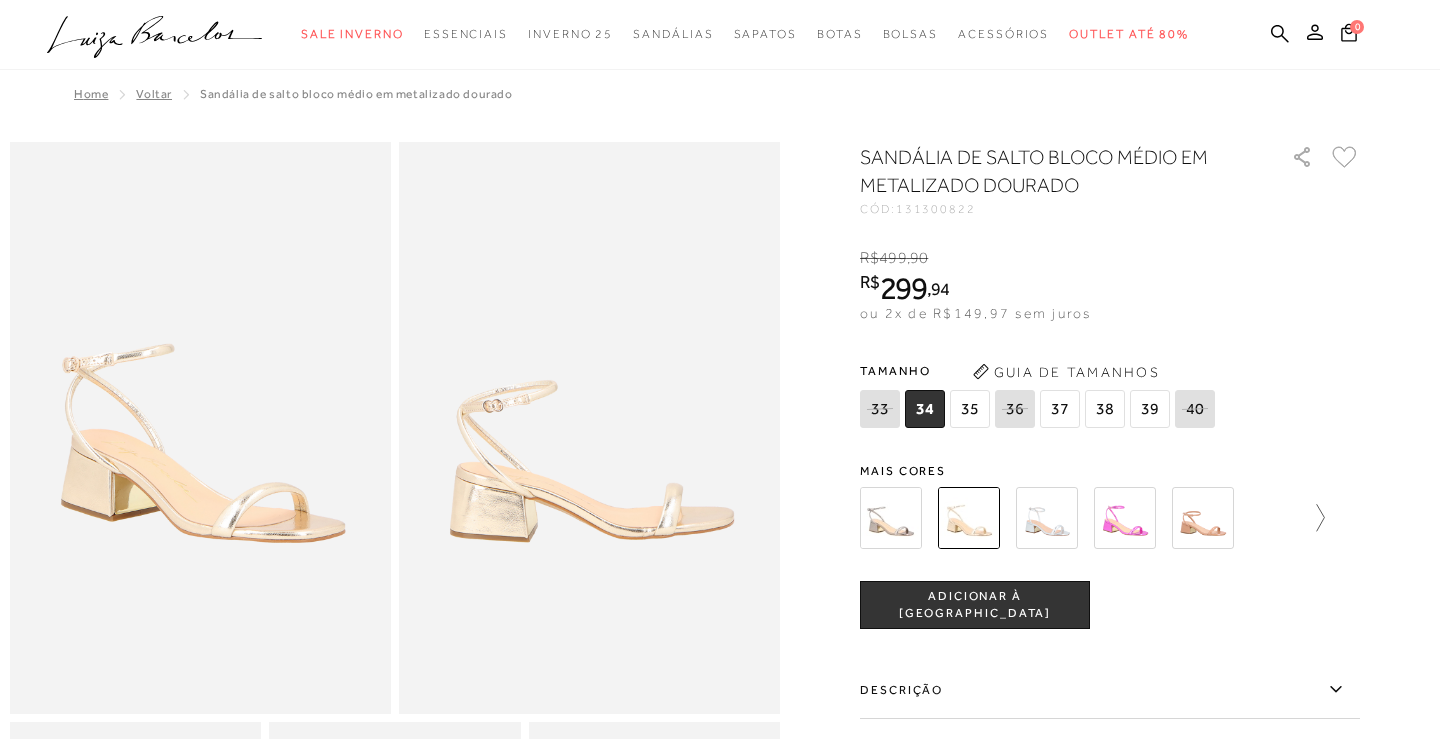 click 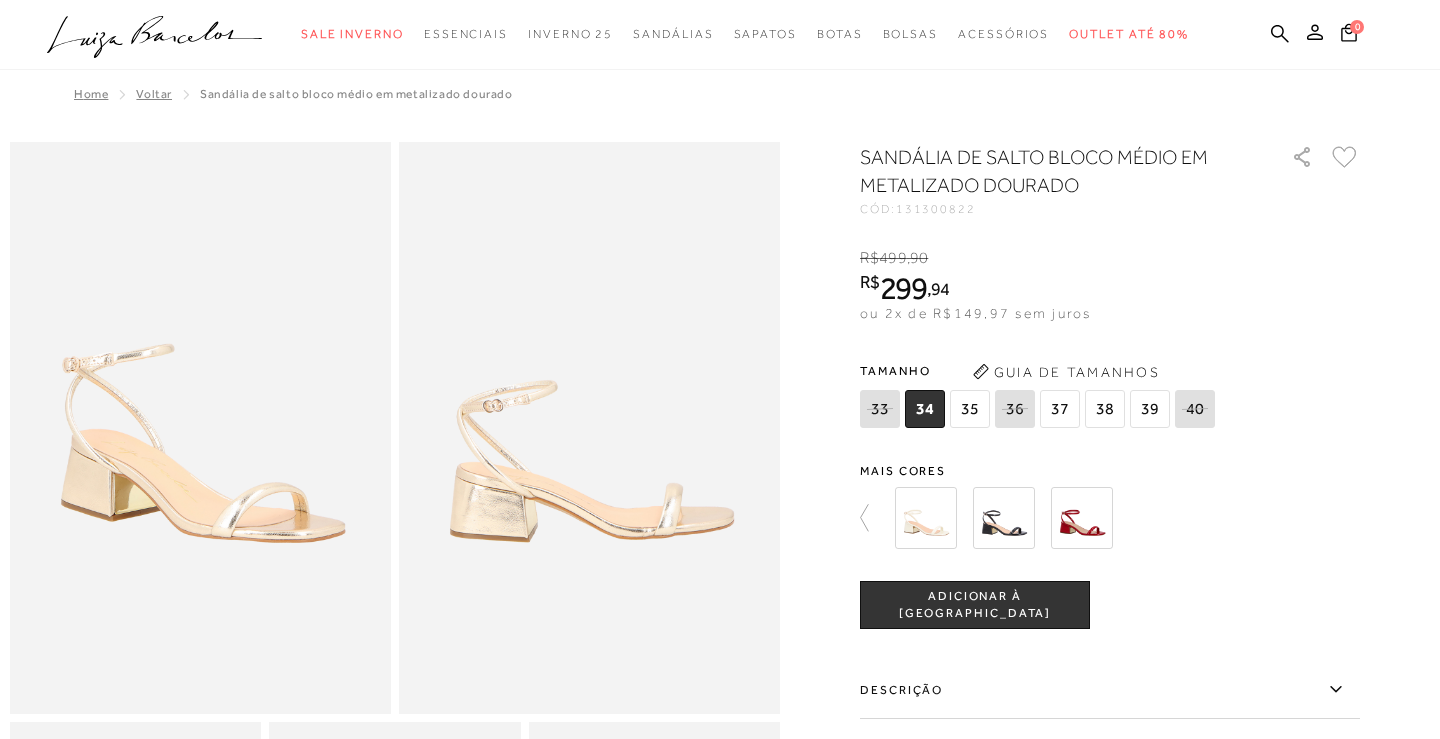 click at bounding box center (1004, 518) 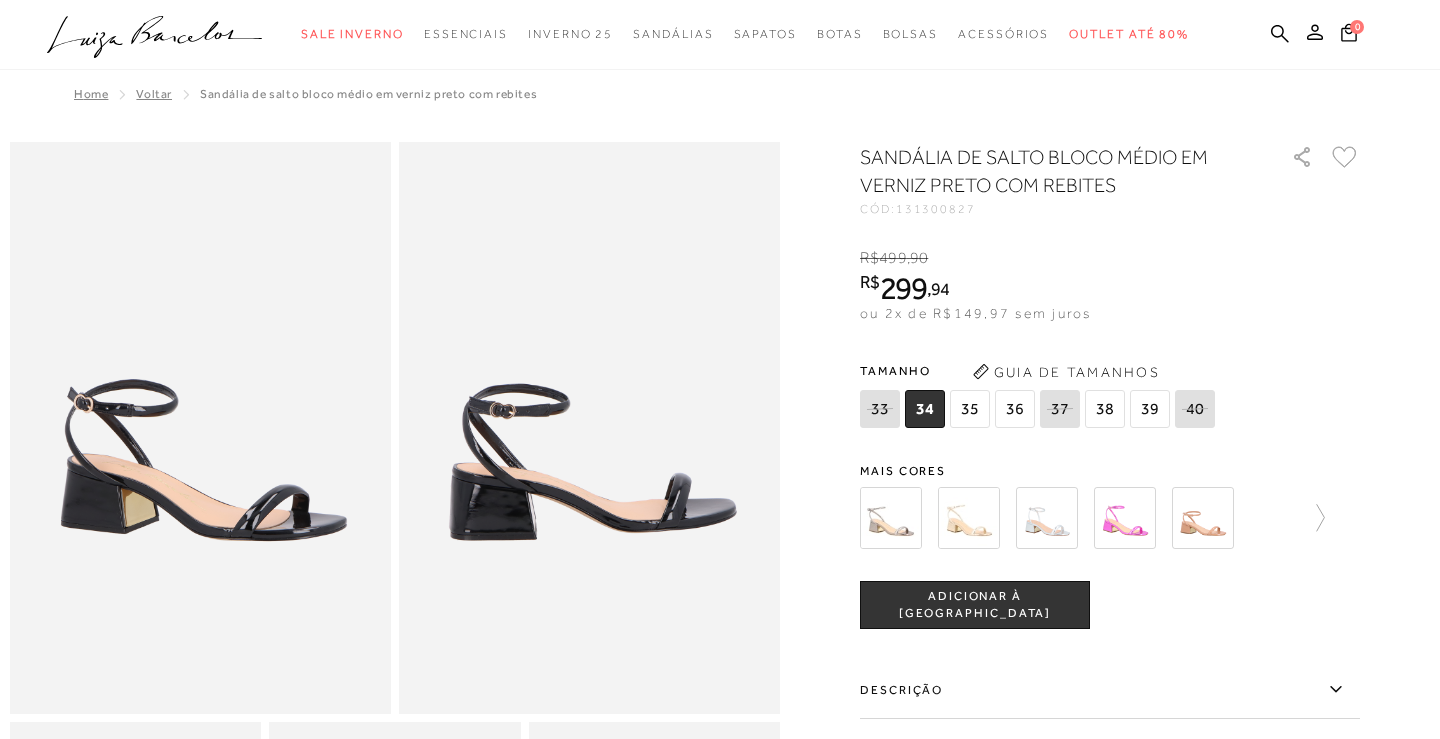 click at bounding box center (720, 1201) 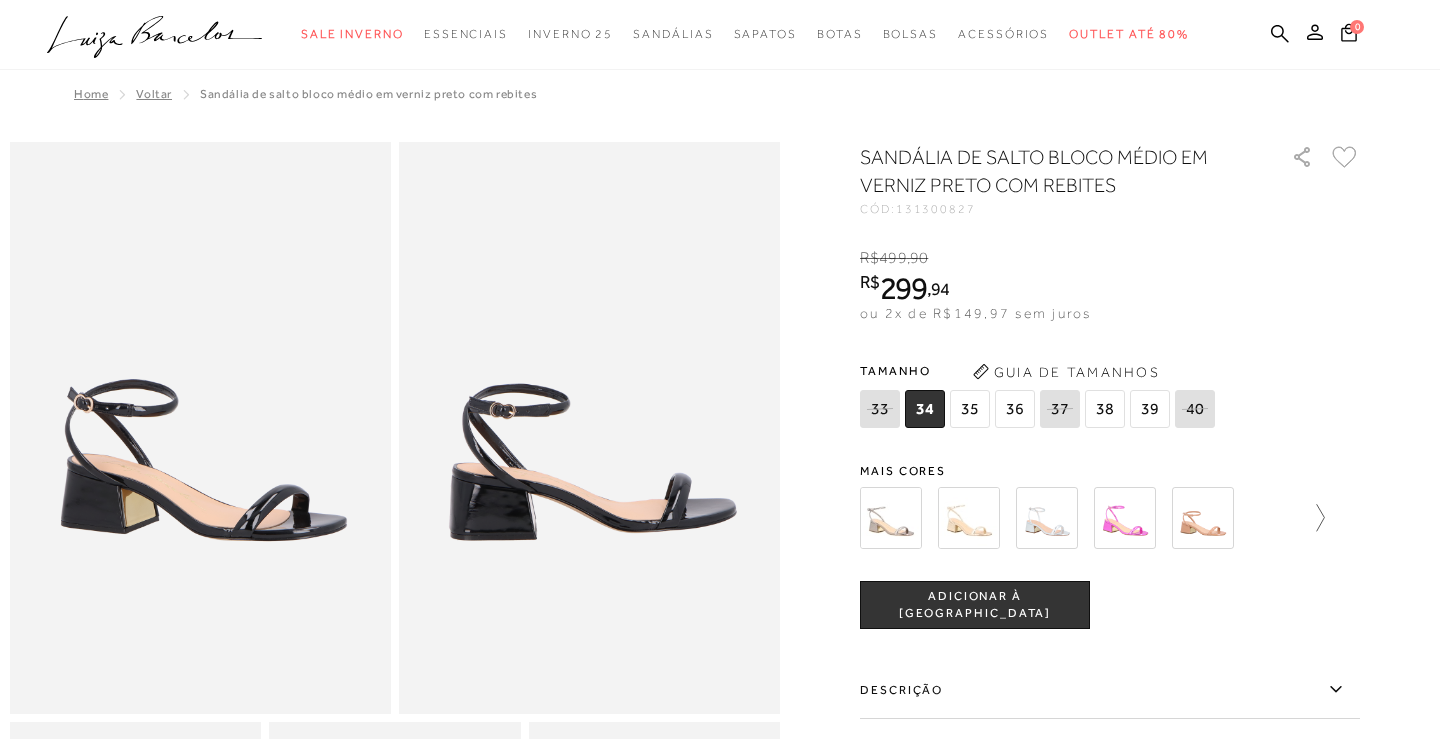 click at bounding box center [1311, 518] 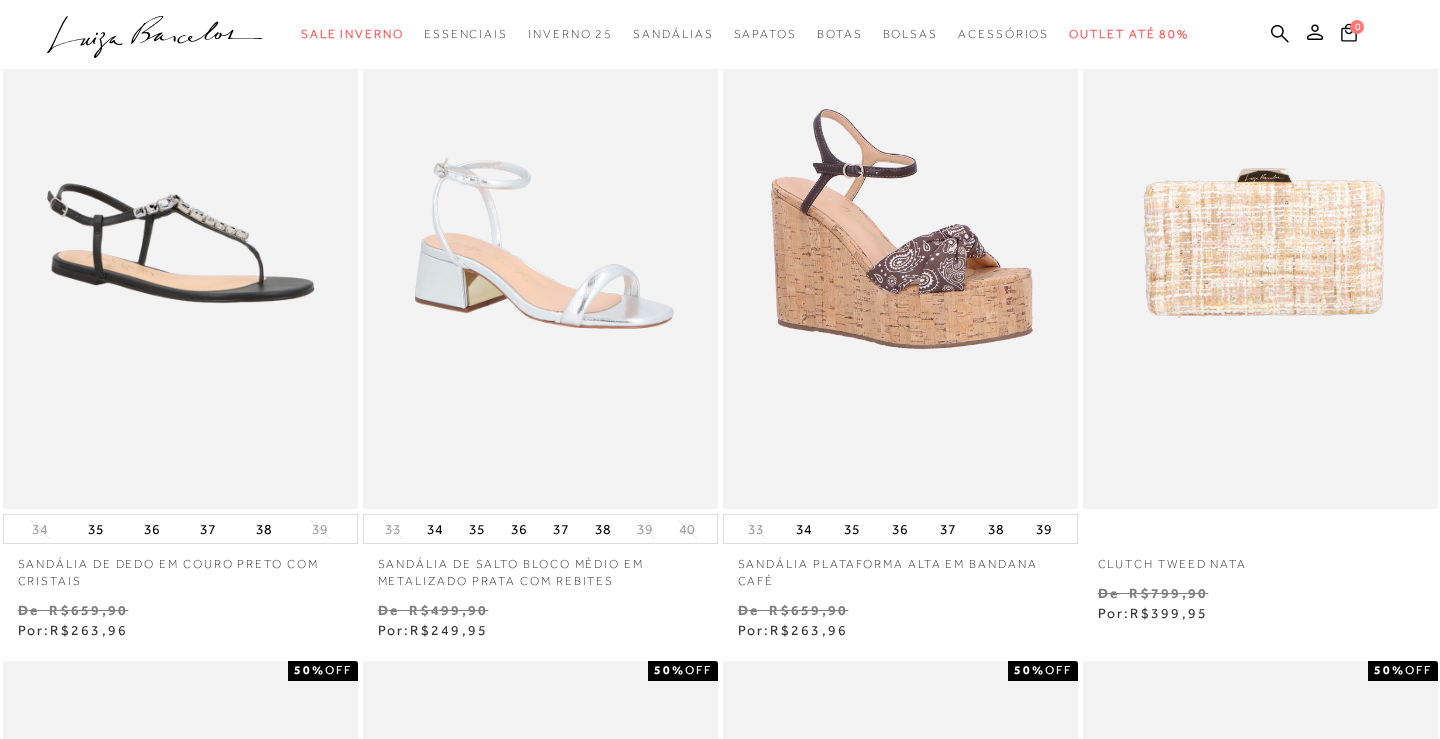 scroll, scrollTop: 0, scrollLeft: 0, axis: both 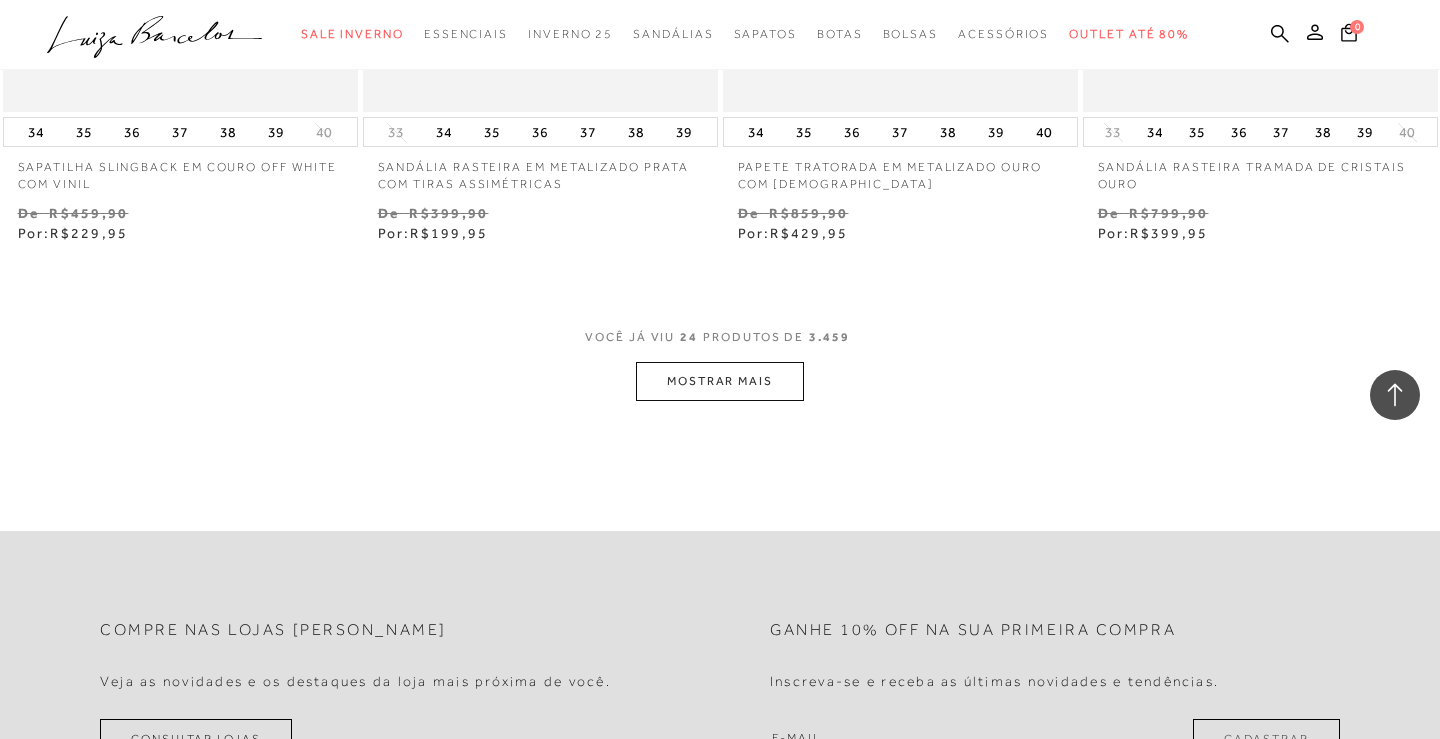 click on "MOSTRAR MAIS" at bounding box center (720, 381) 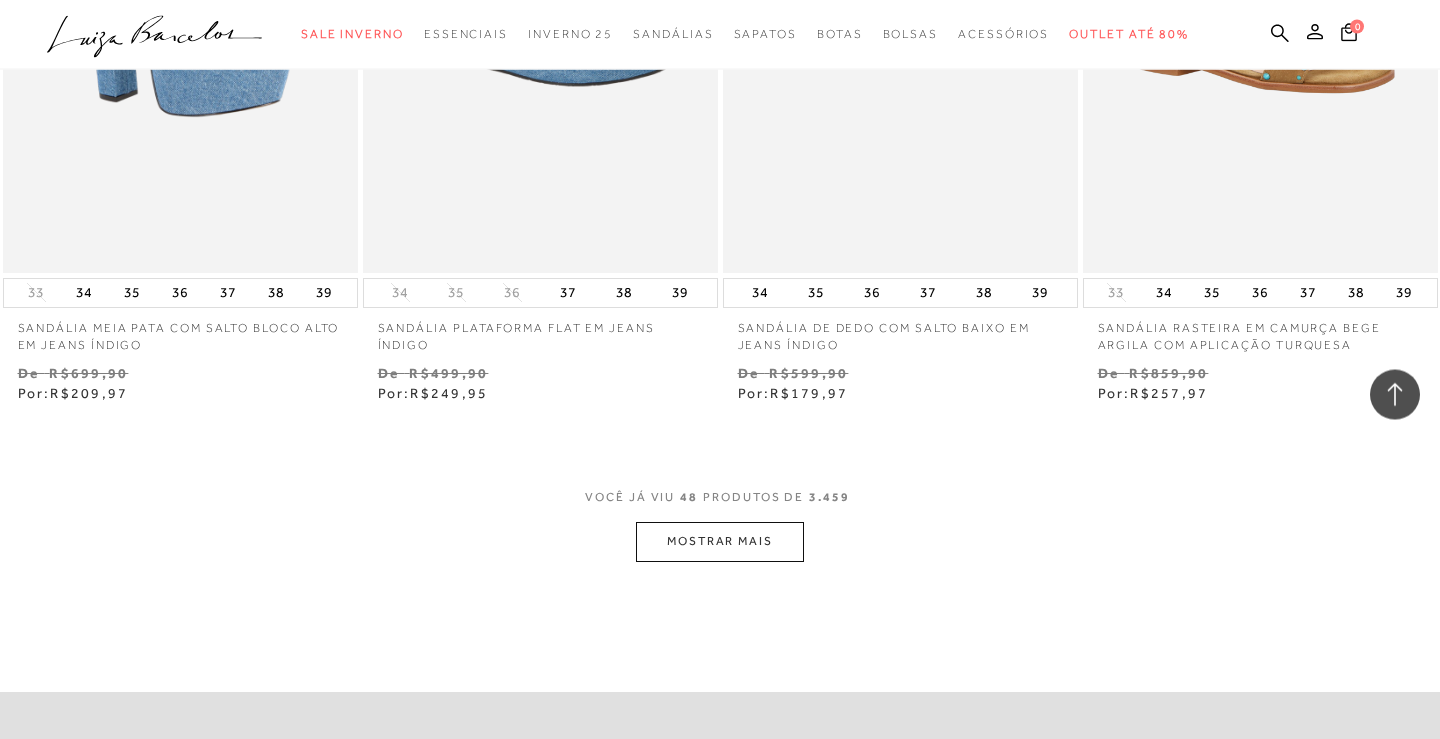 scroll, scrollTop: 7956, scrollLeft: 0, axis: vertical 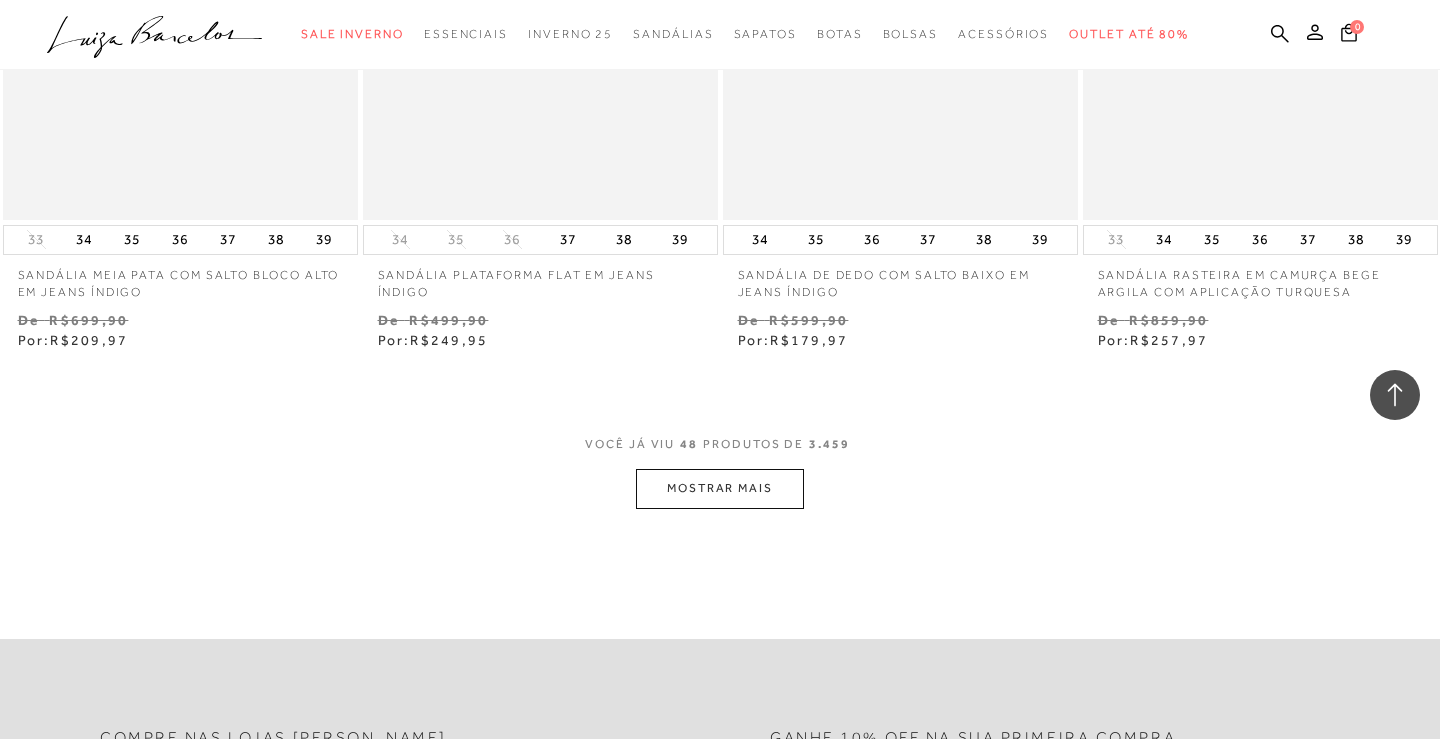 click on "MOSTRAR MAIS" at bounding box center [720, 488] 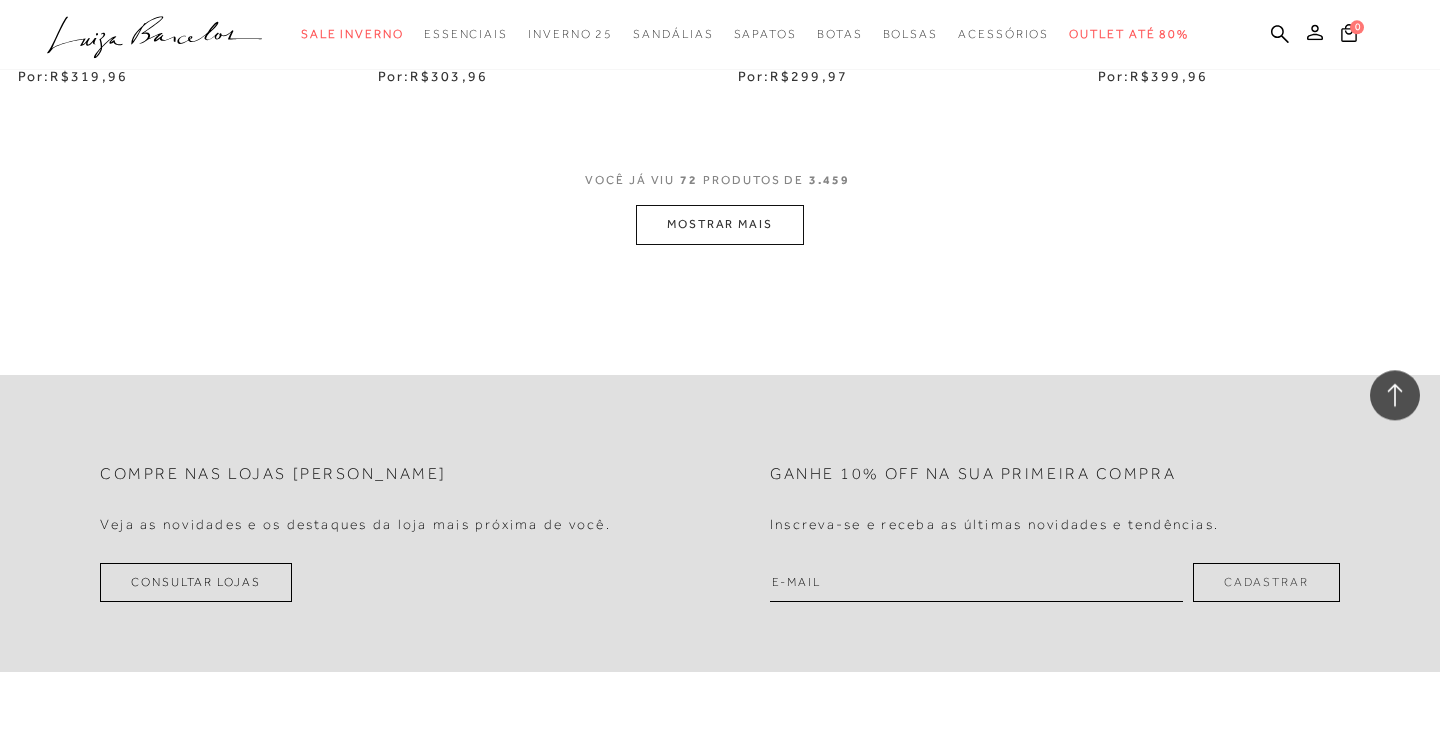 scroll, scrollTop: 12342, scrollLeft: 0, axis: vertical 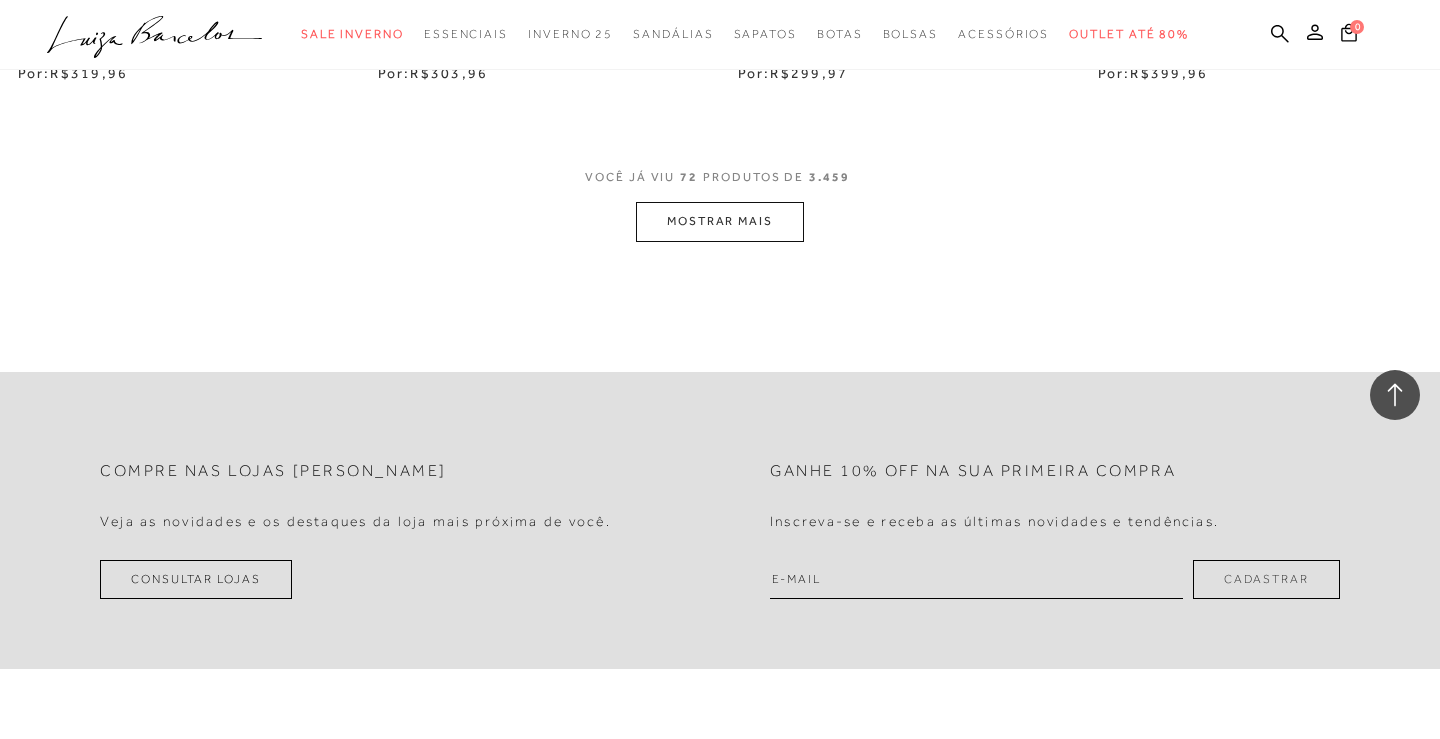 click on "MOSTRAR MAIS" at bounding box center [720, 221] 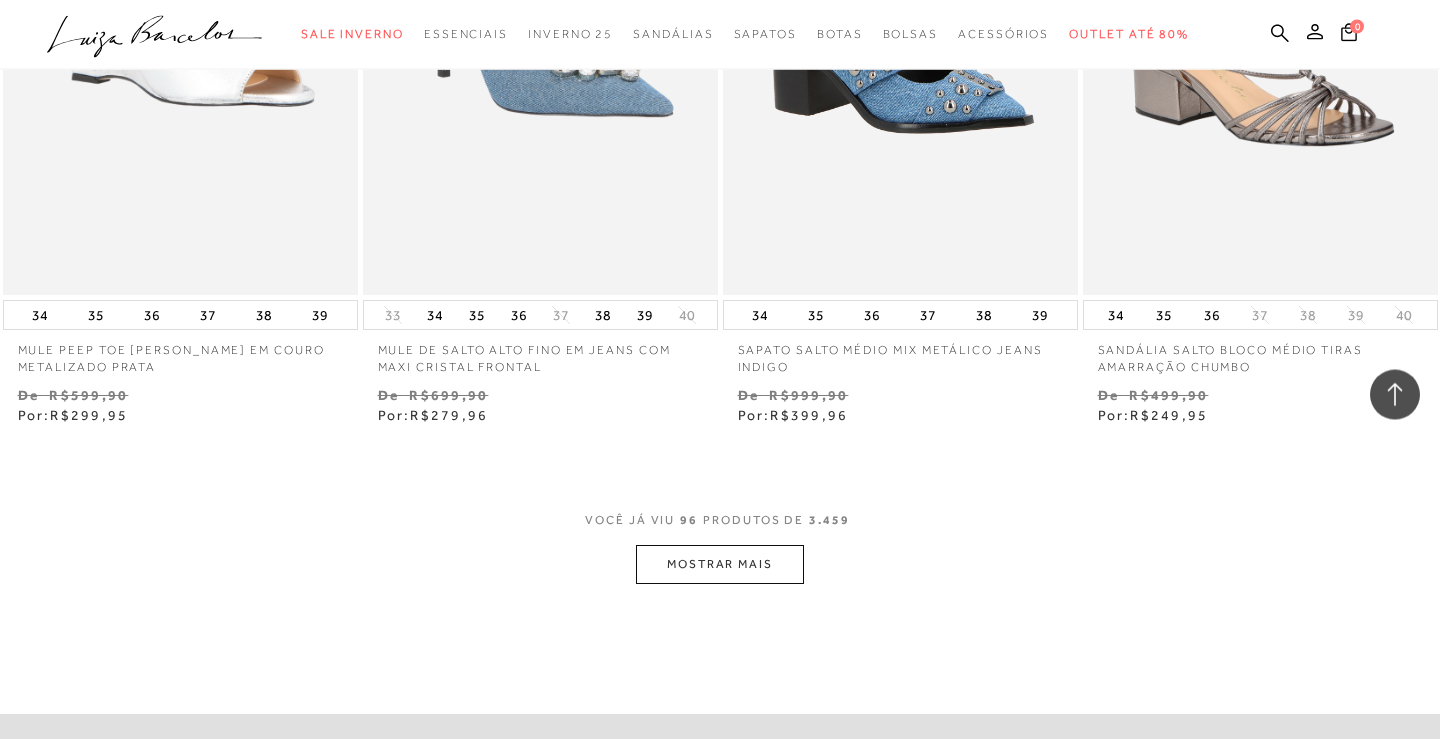 scroll, scrollTop: 16116, scrollLeft: 0, axis: vertical 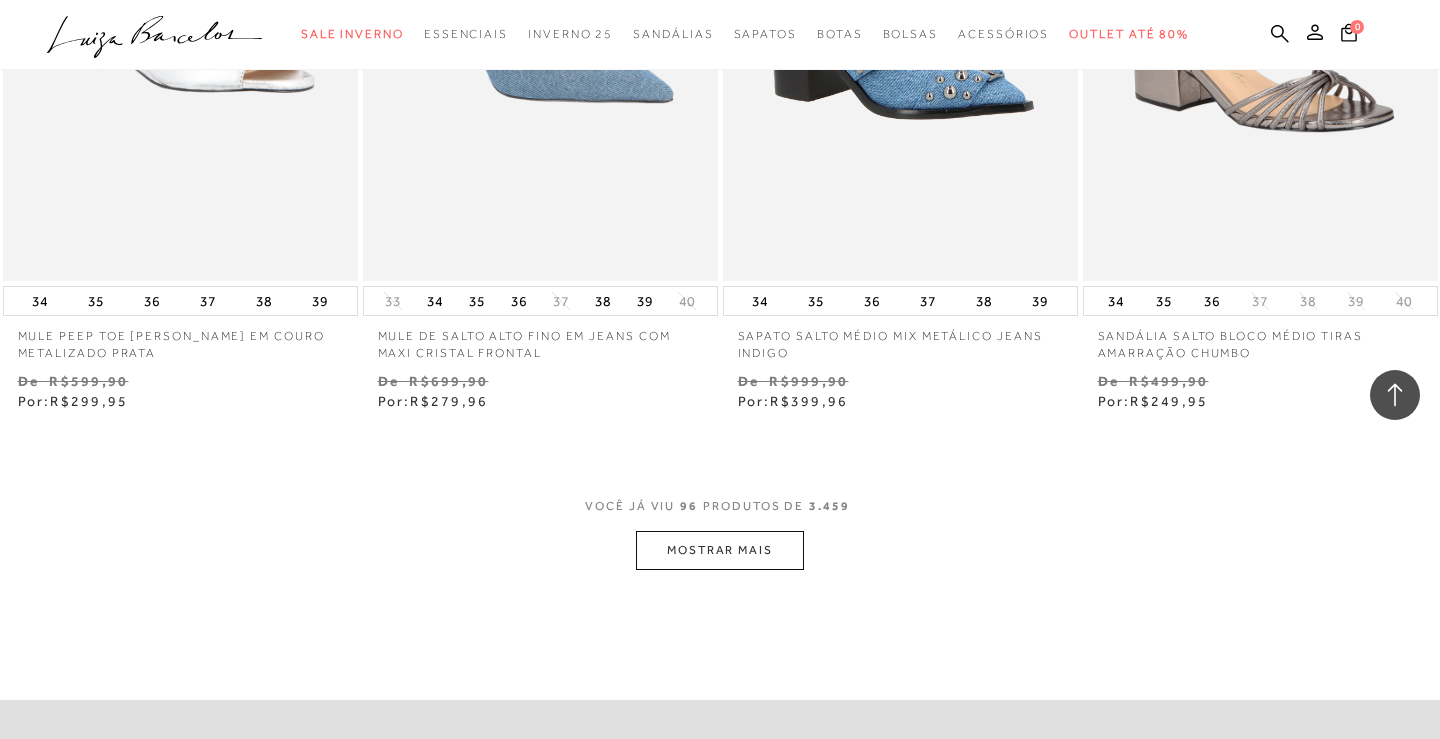 click on "MOSTRAR MAIS" at bounding box center [720, 550] 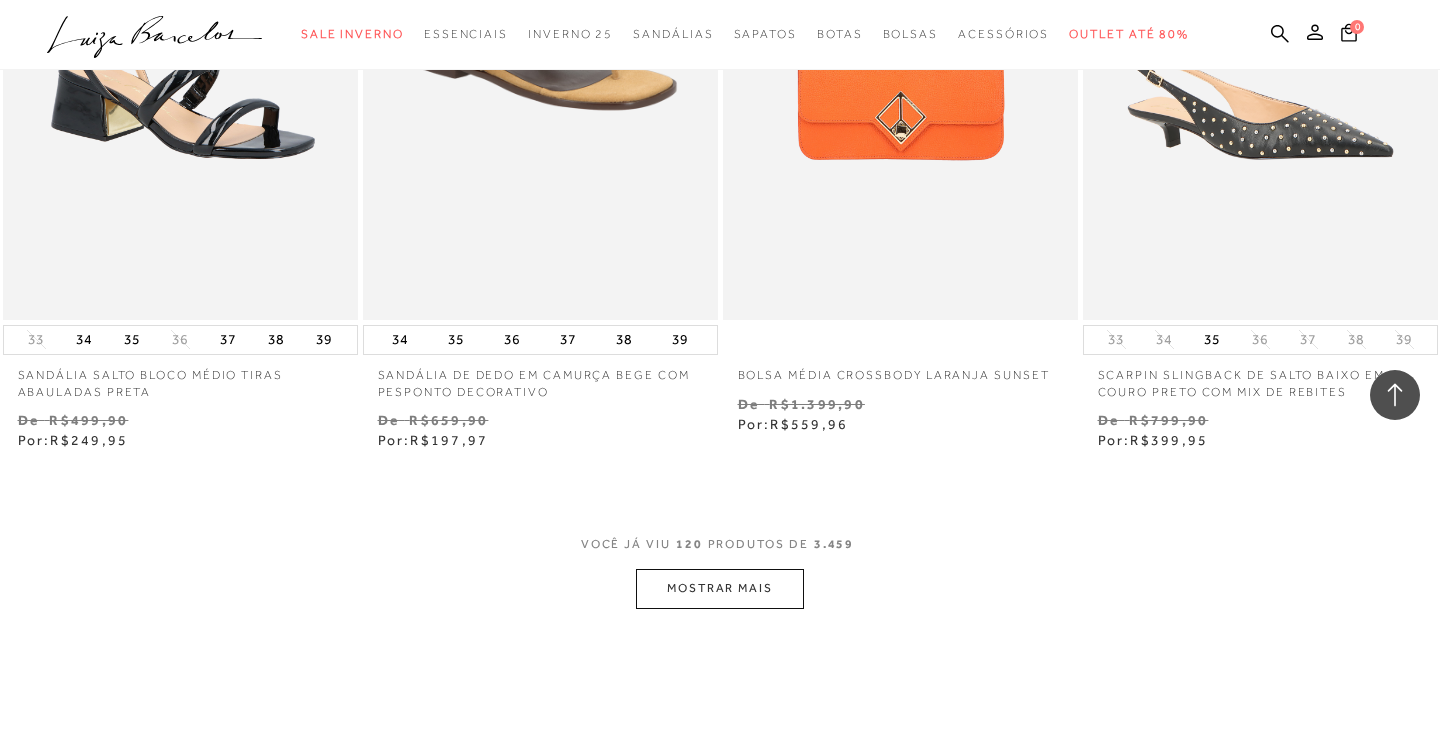 scroll, scrollTop: 20502, scrollLeft: 0, axis: vertical 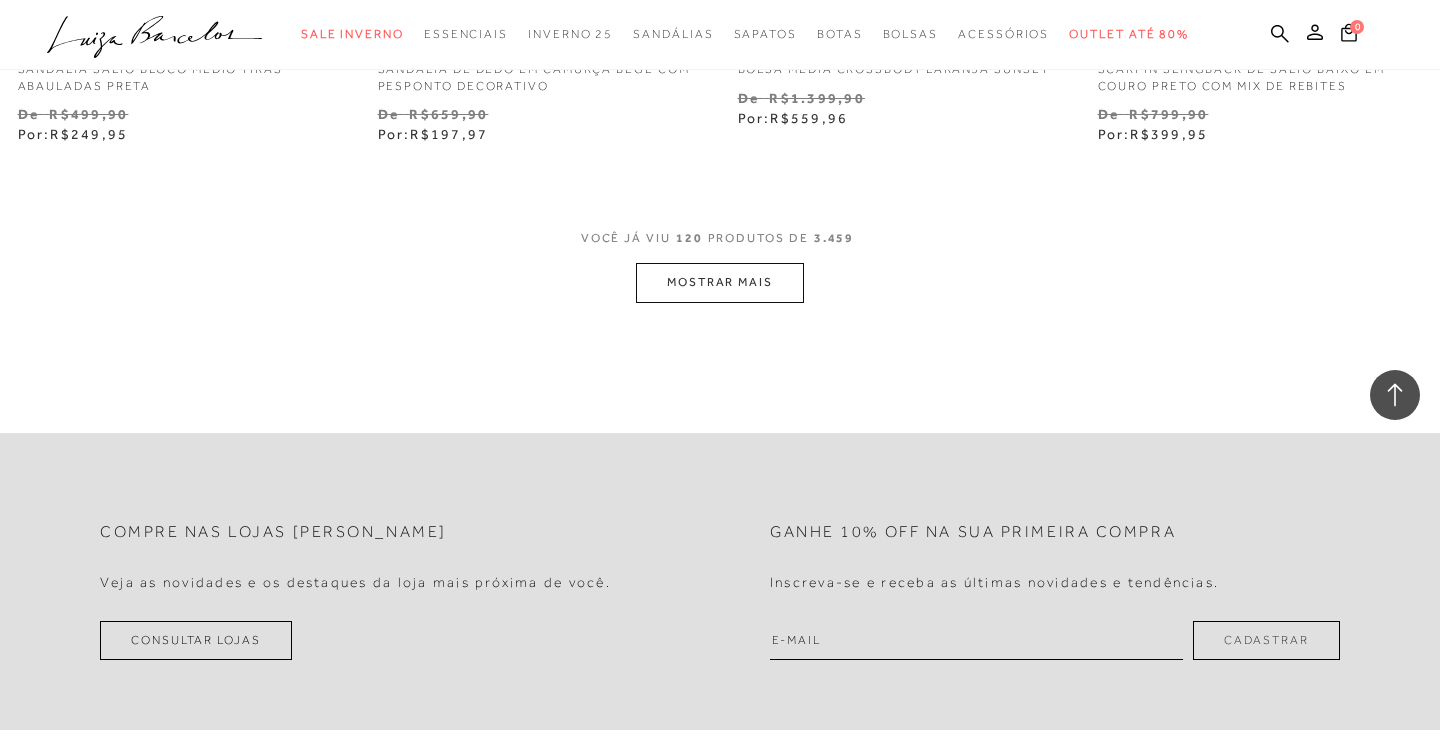 click on "MOSTRAR MAIS" at bounding box center [720, 282] 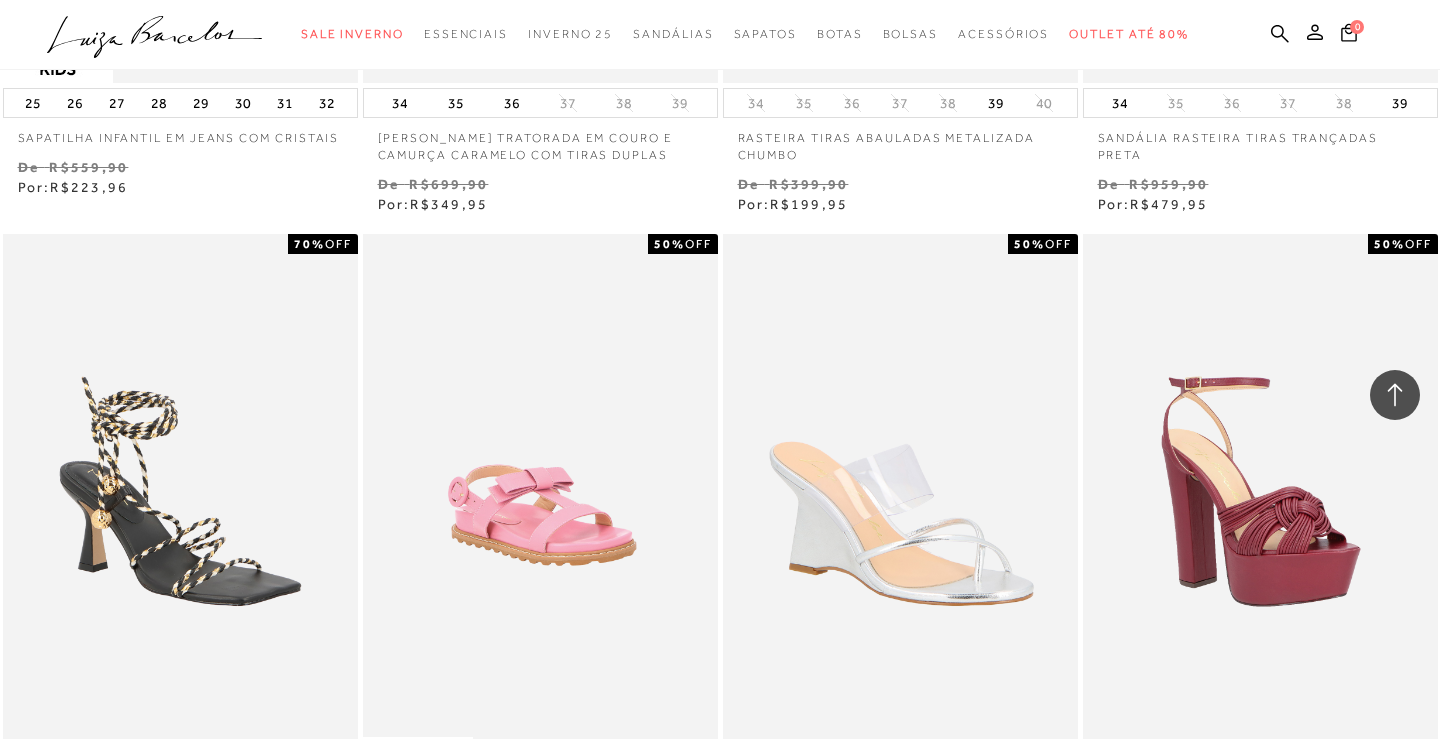 scroll, scrollTop: 24276, scrollLeft: 0, axis: vertical 